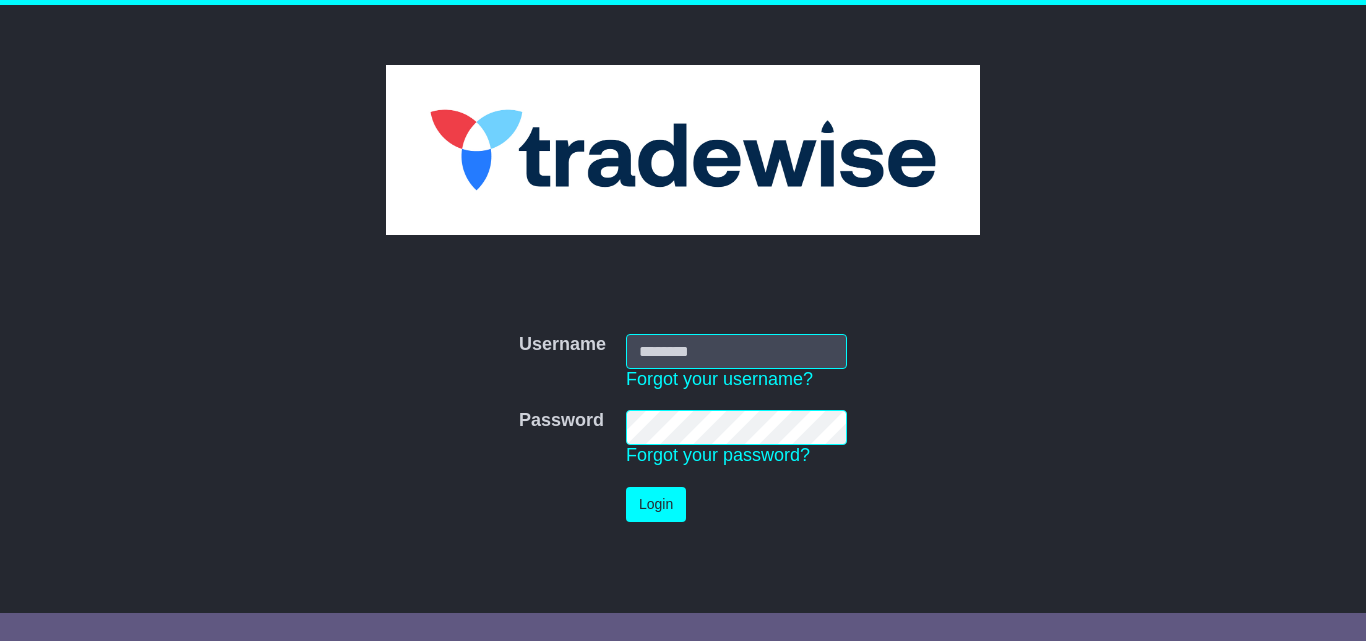 scroll, scrollTop: 0, scrollLeft: 0, axis: both 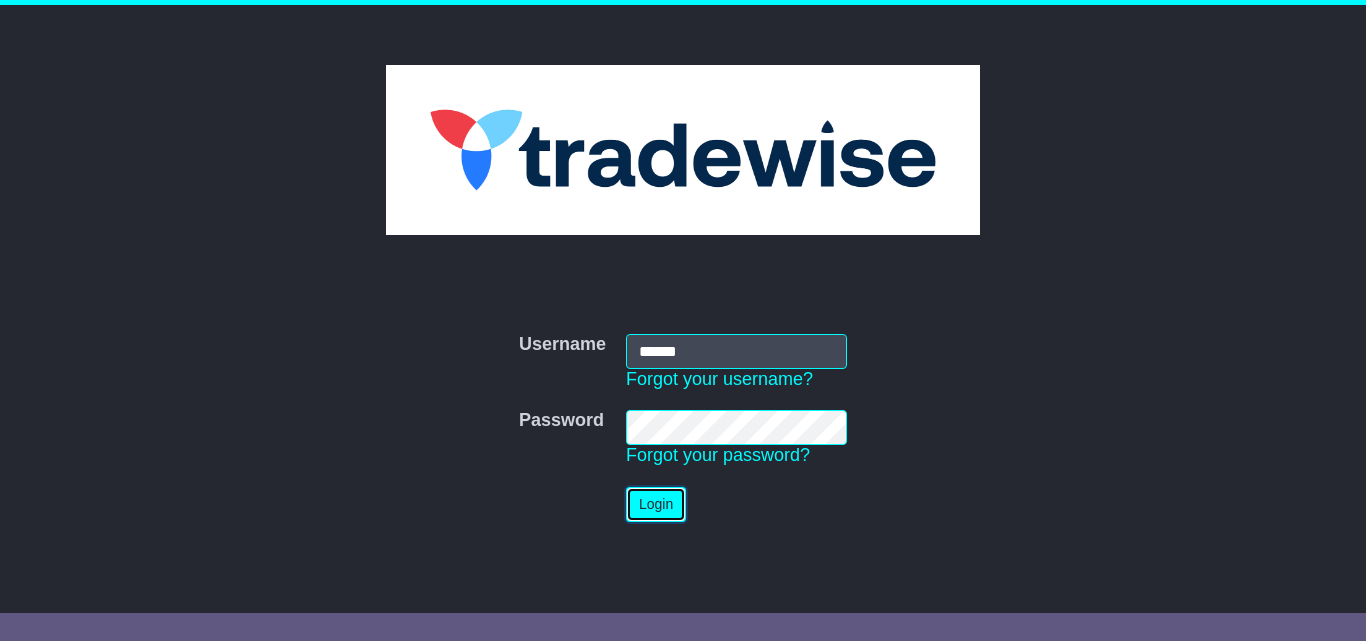 click on "Login" at bounding box center [656, 504] 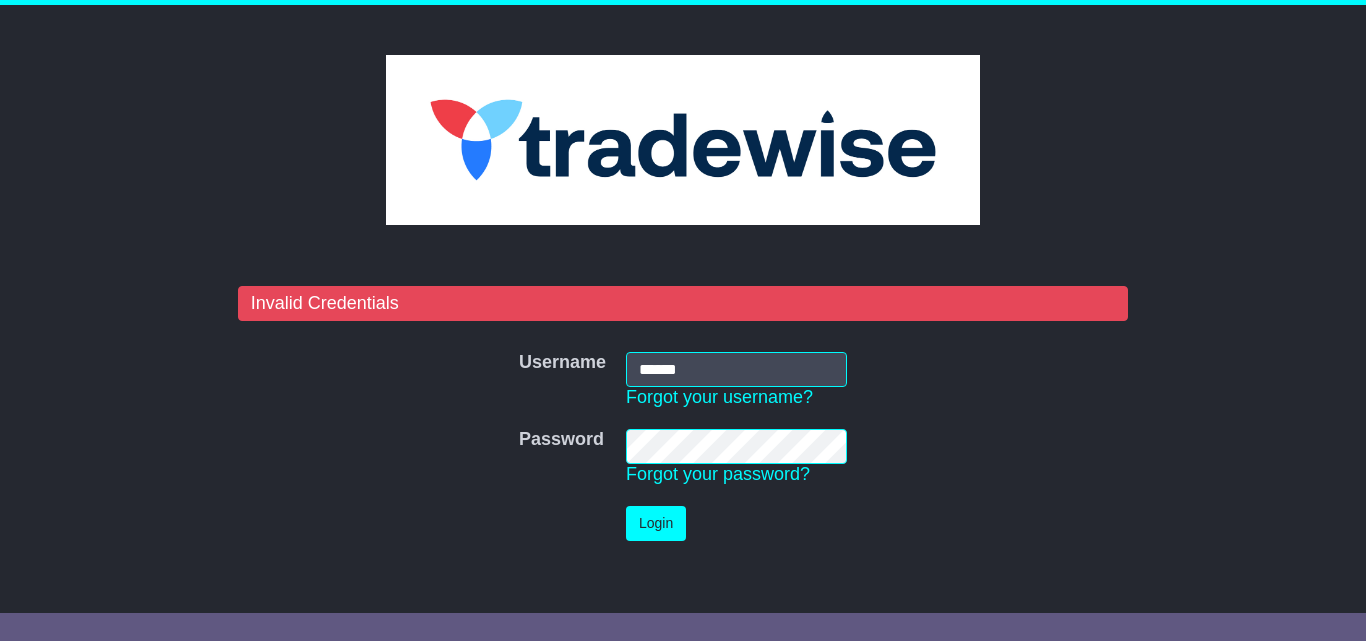 click on "Password
Password
Forgot your password?" at bounding box center (683, 457) 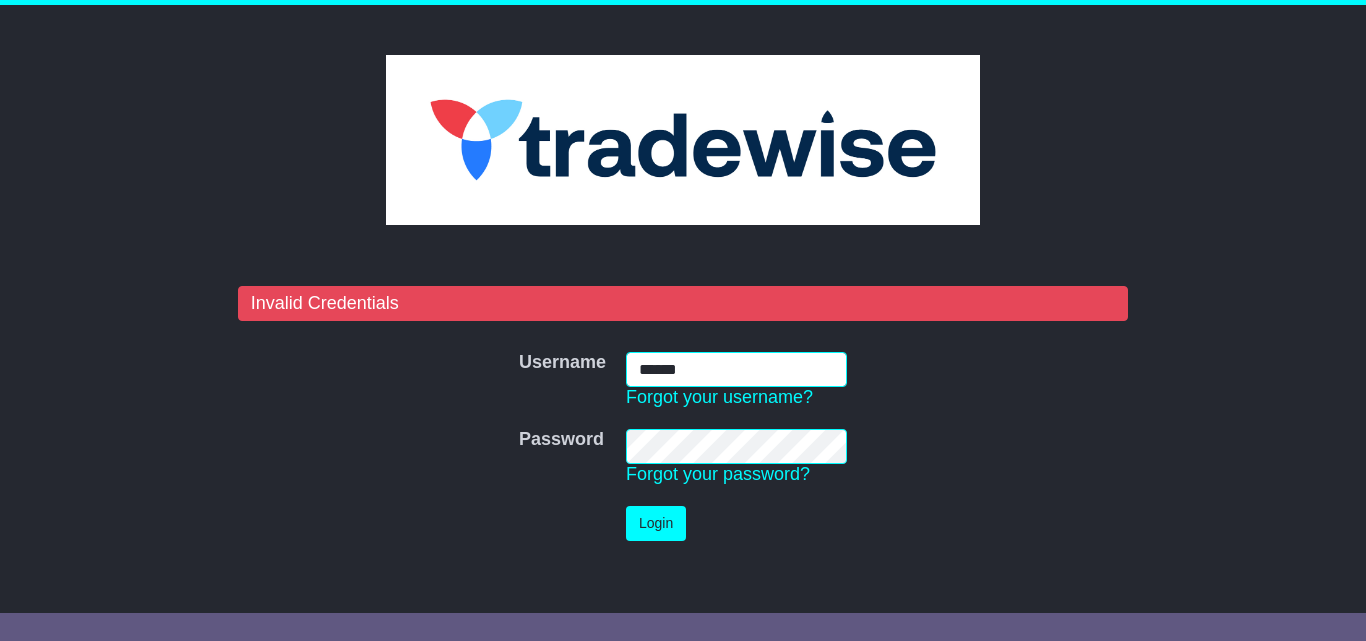 click on "******" at bounding box center (736, 369) 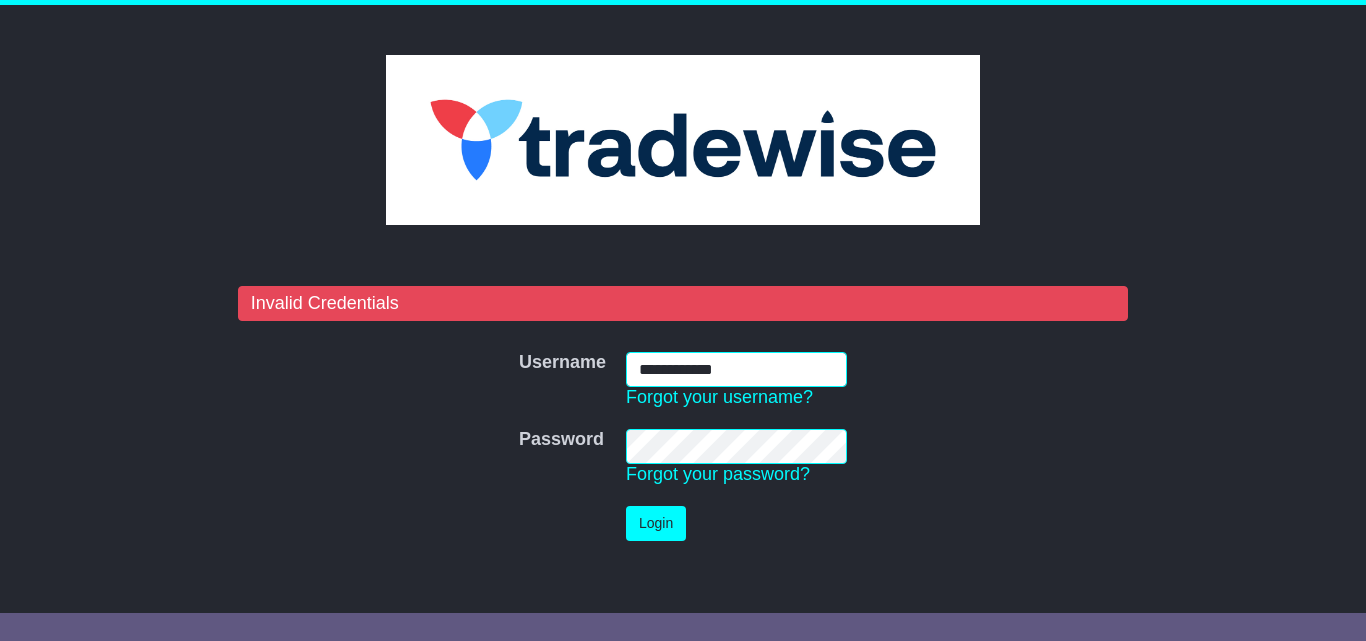 type on "**********" 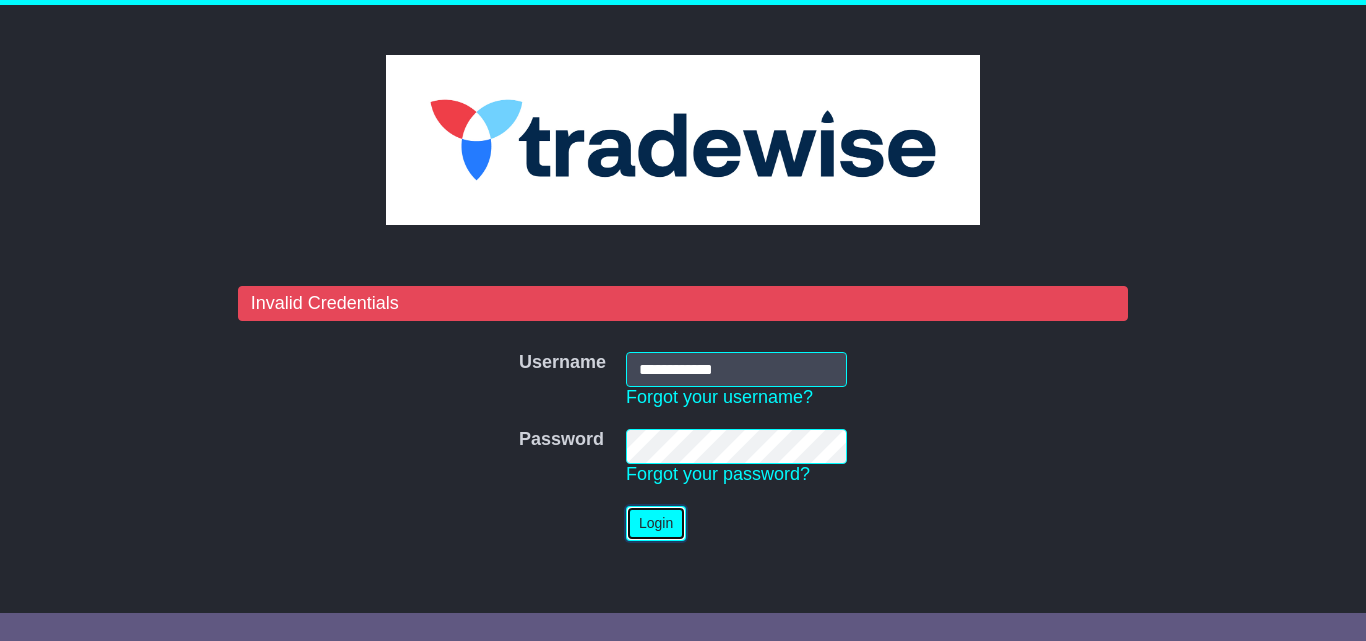 click on "Login" at bounding box center [656, 523] 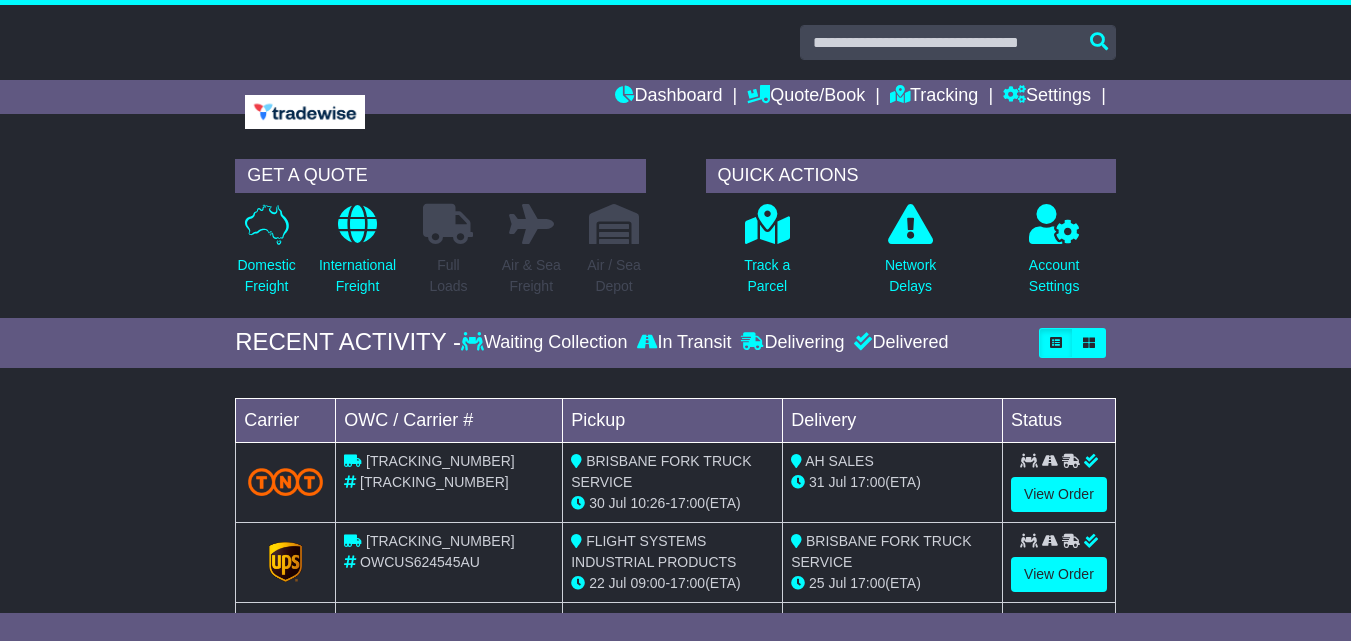 scroll, scrollTop: 0, scrollLeft: 0, axis: both 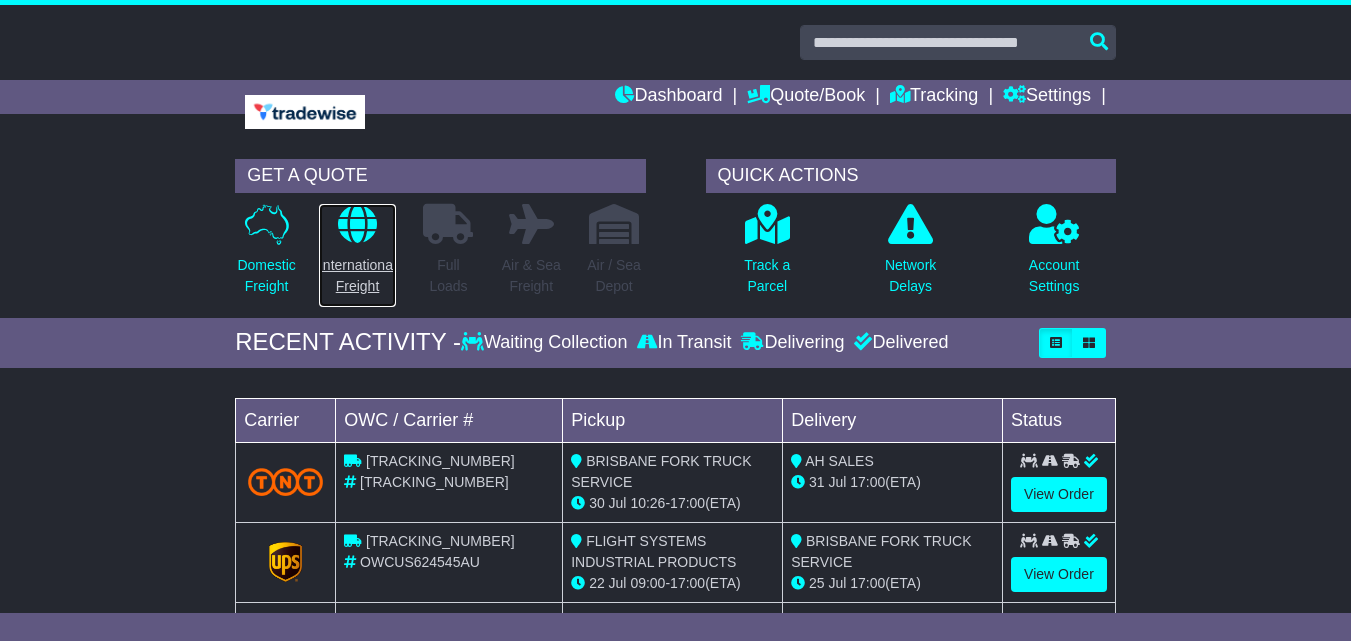 click on "International Freight" at bounding box center (357, 276) 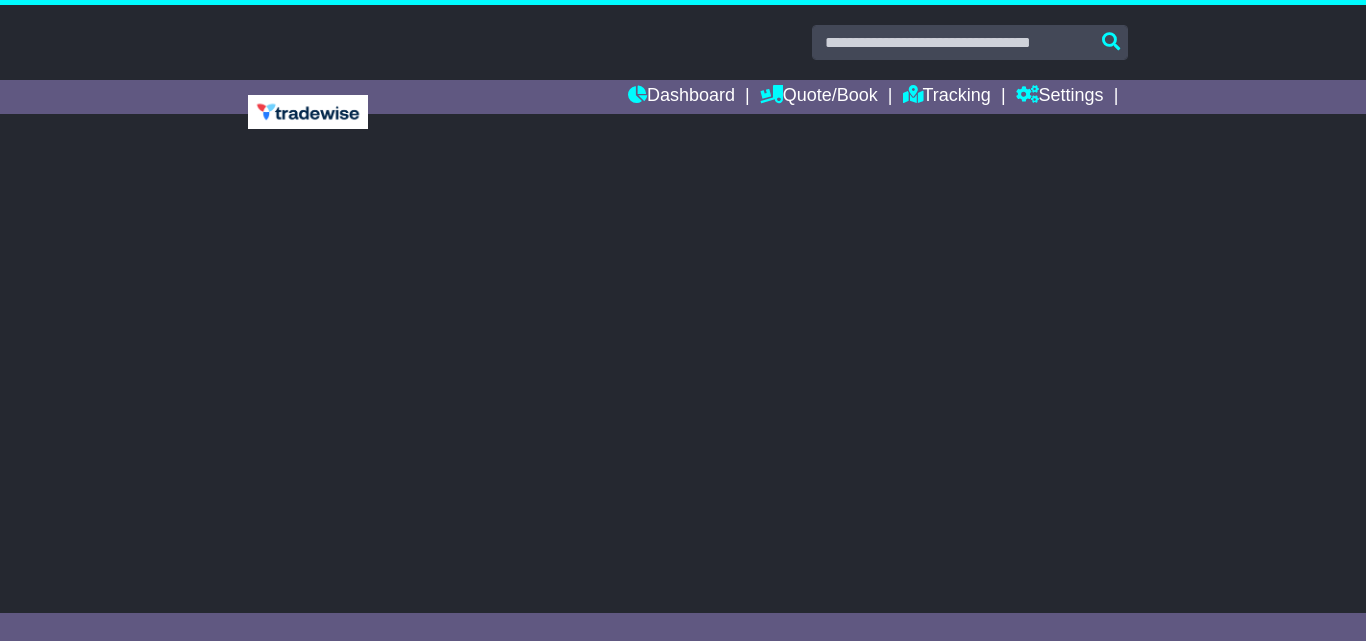 scroll, scrollTop: 0, scrollLeft: 0, axis: both 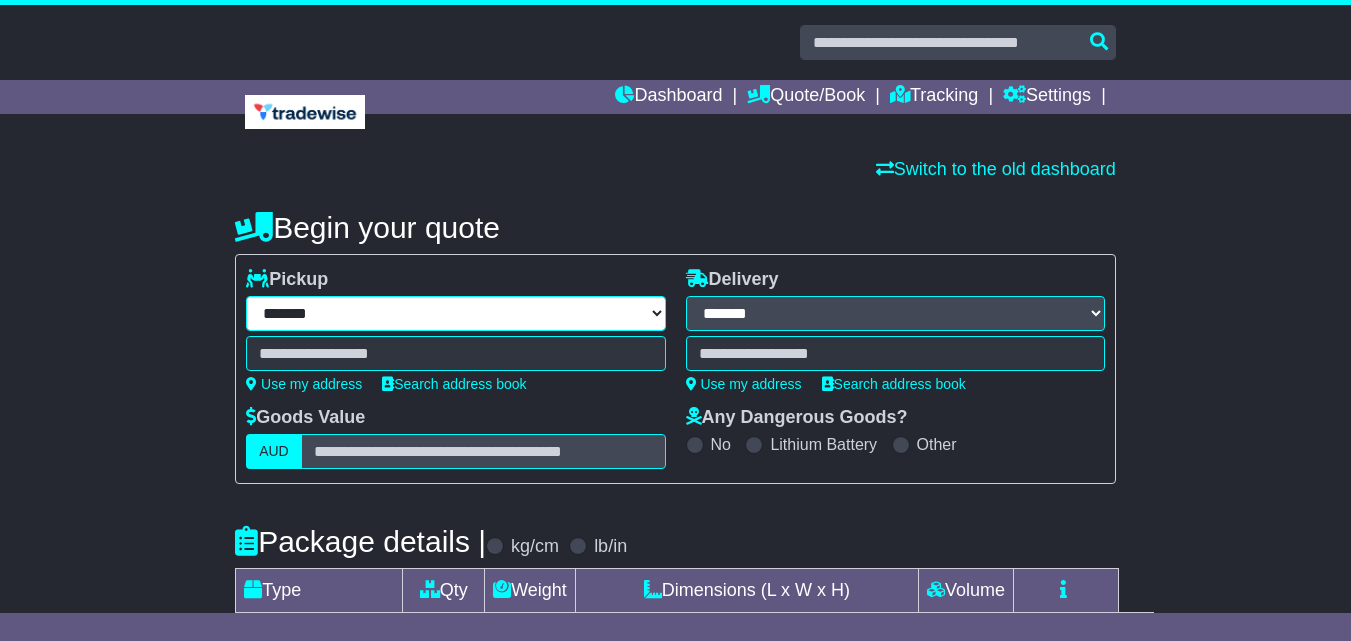 click on "**********" at bounding box center (455, 313) 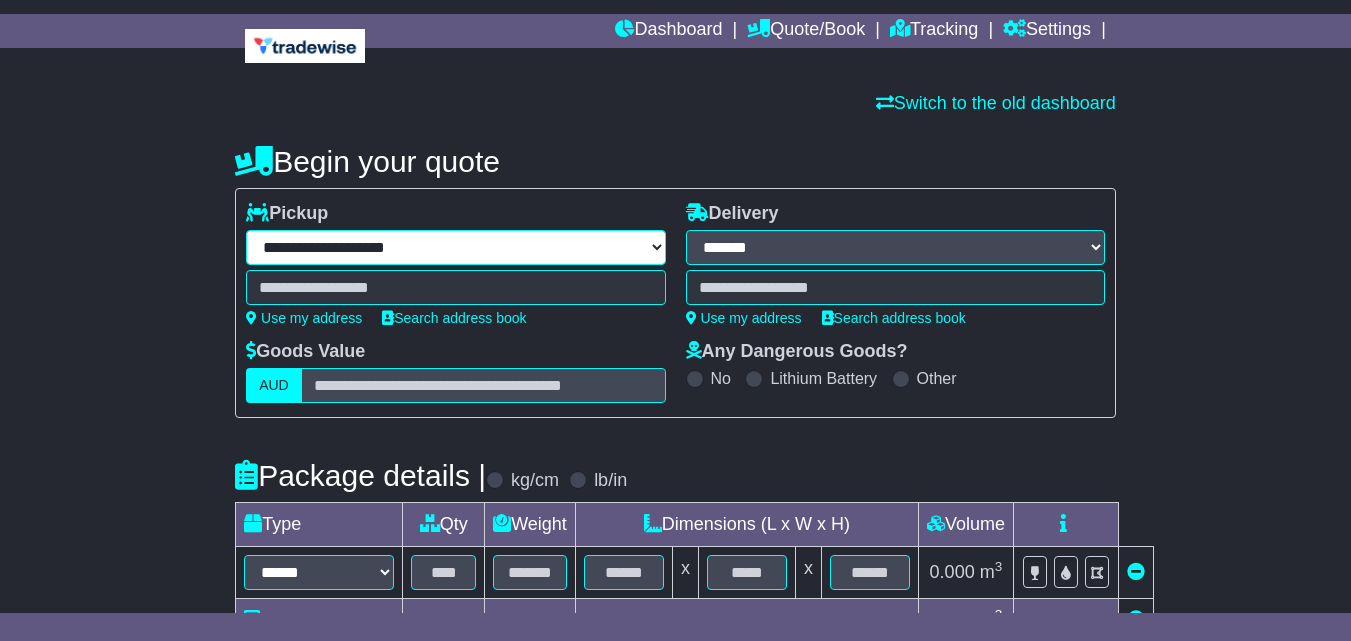 scroll, scrollTop: 100, scrollLeft: 0, axis: vertical 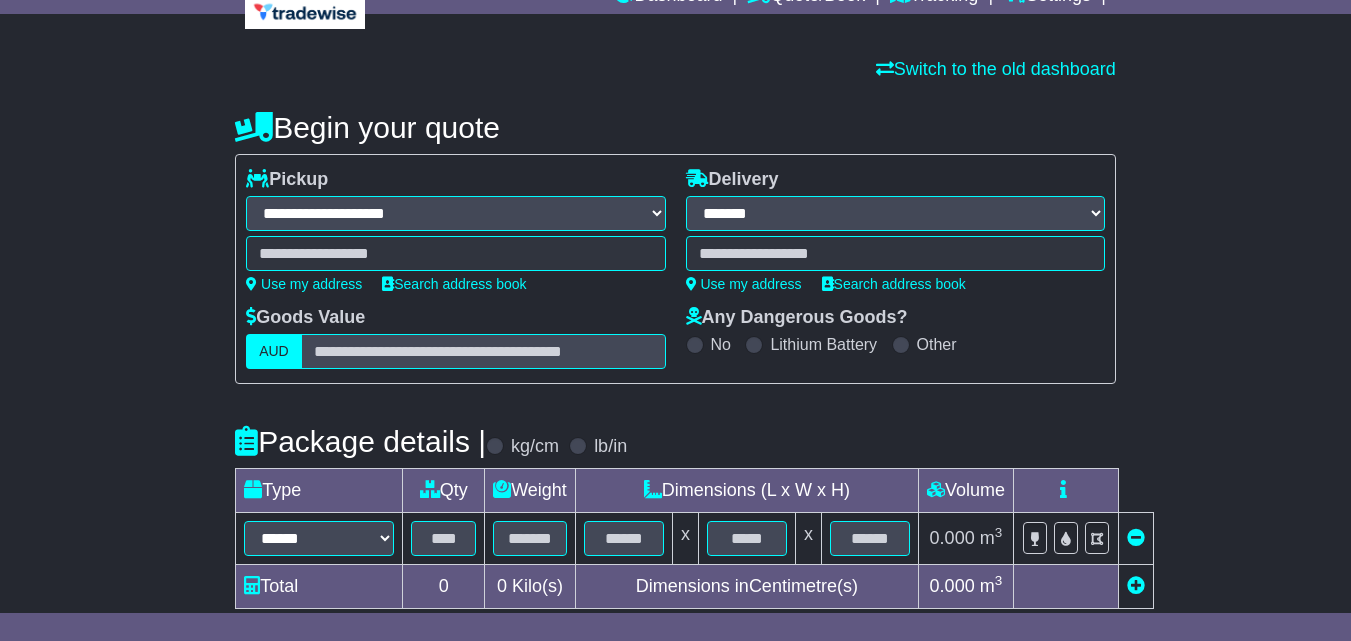 click on "**********" at bounding box center [455, 213] 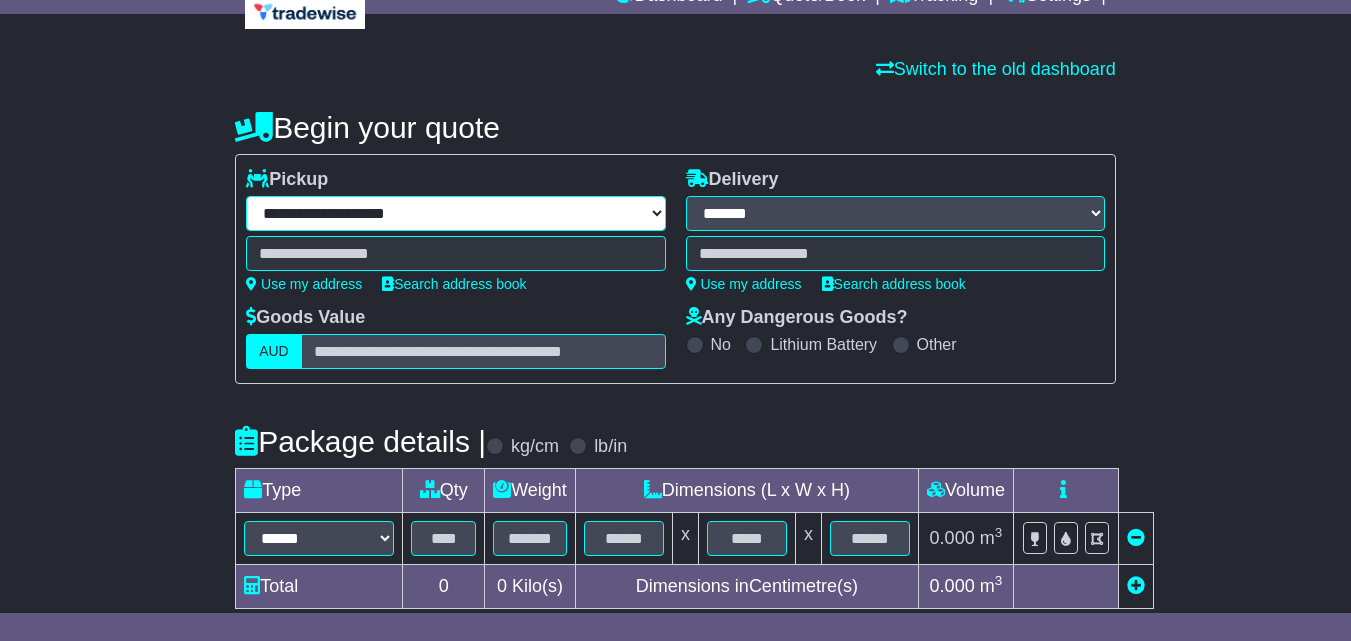 click on "**********" at bounding box center (455, 213) 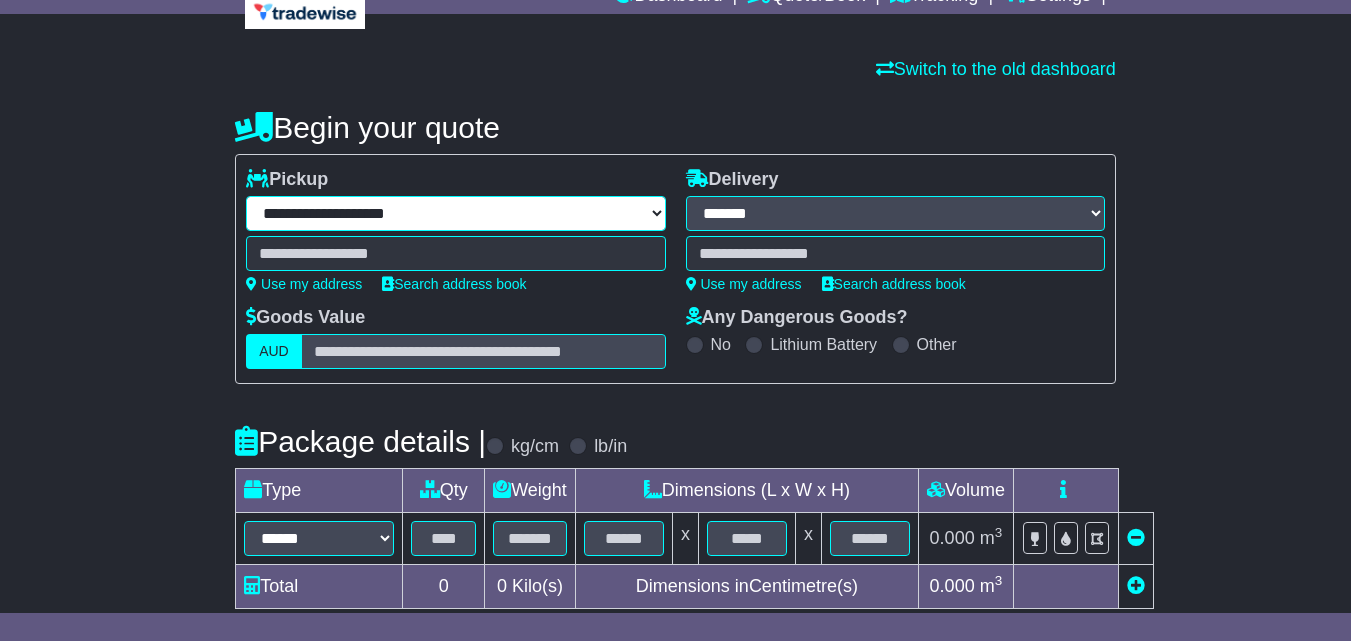select on "***" 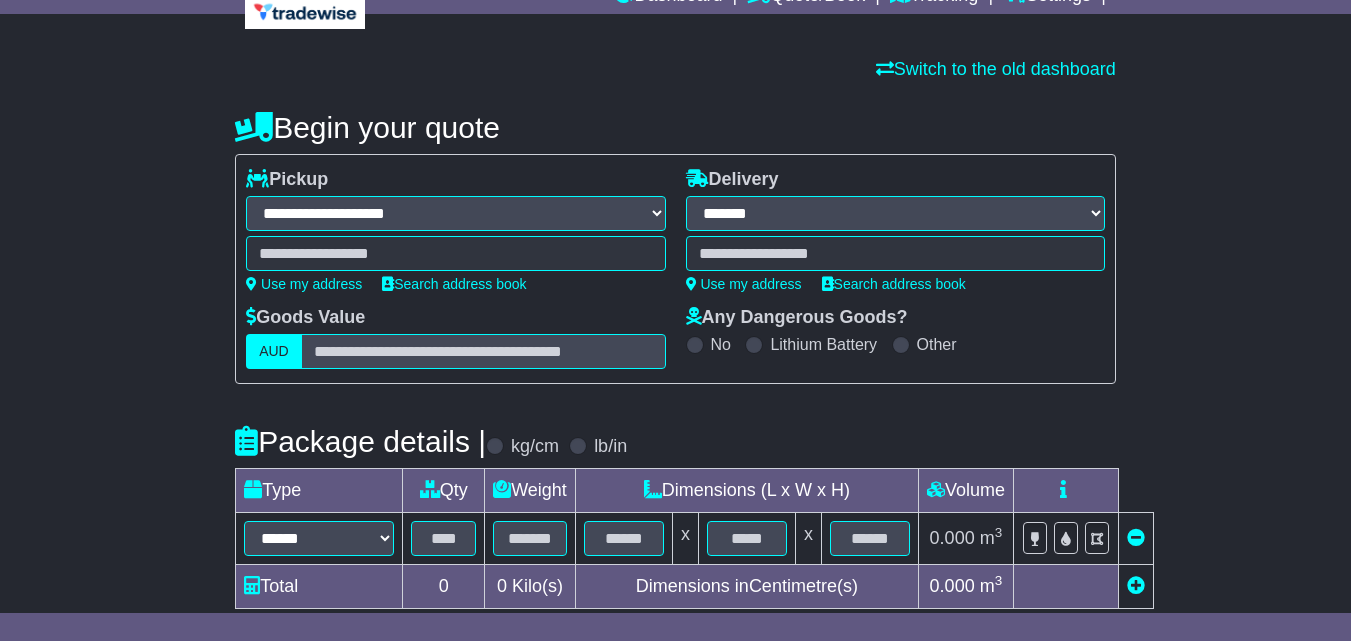 click on "**********" at bounding box center [455, 213] 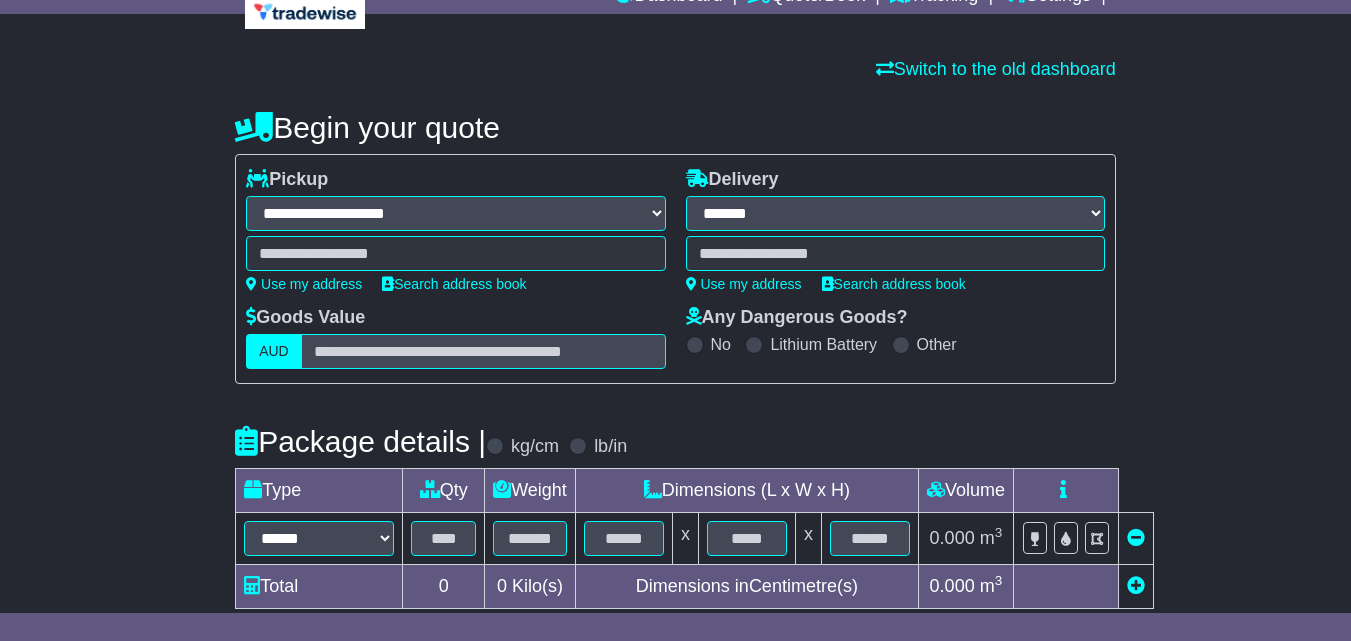 click at bounding box center (455, 253) 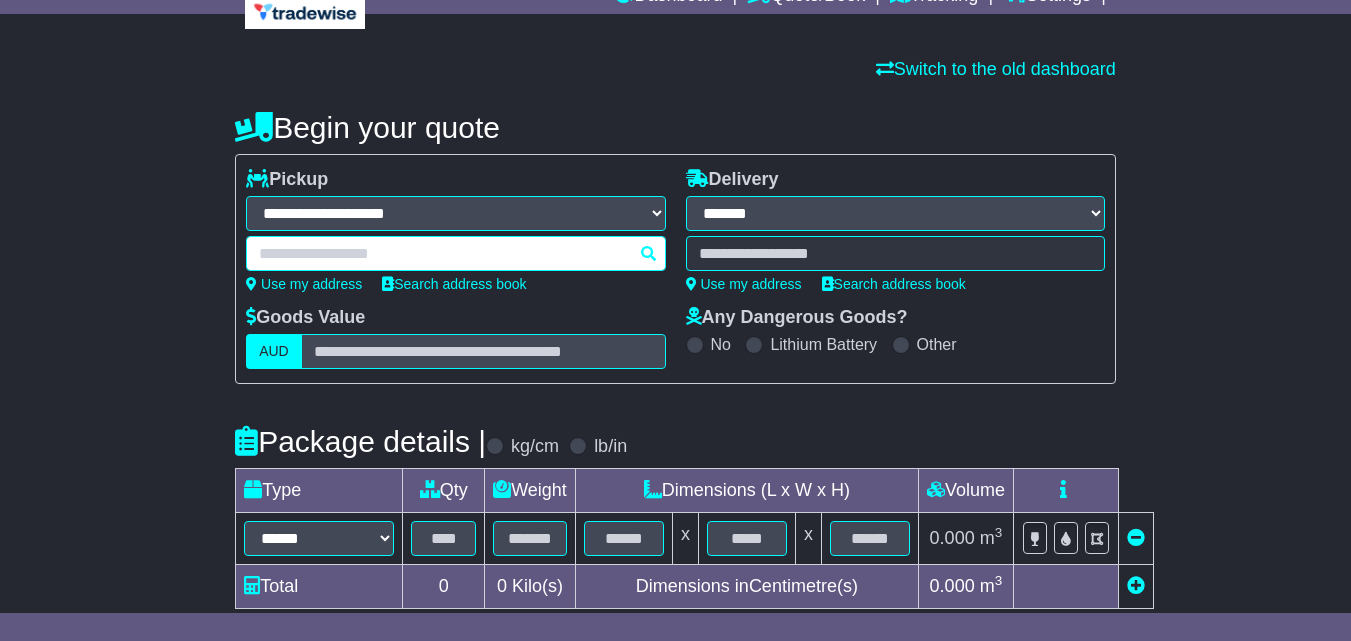 paste on "**********" 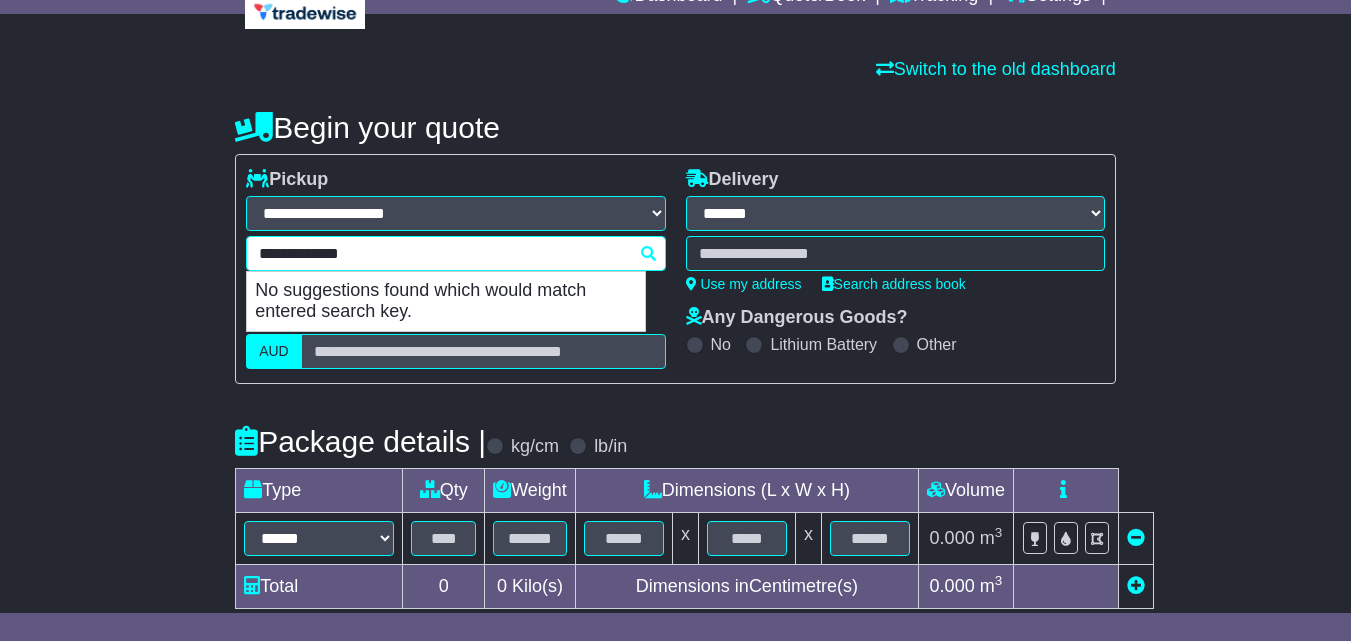 click on "**********" at bounding box center (455, 253) 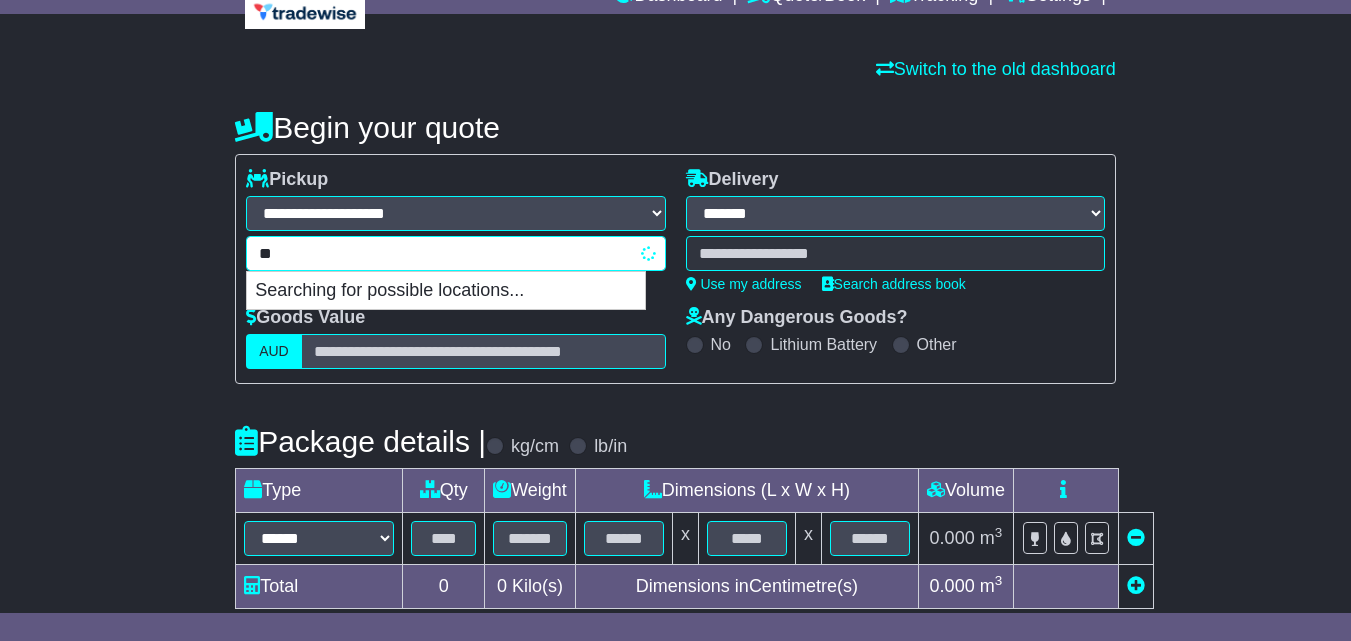 type on "*" 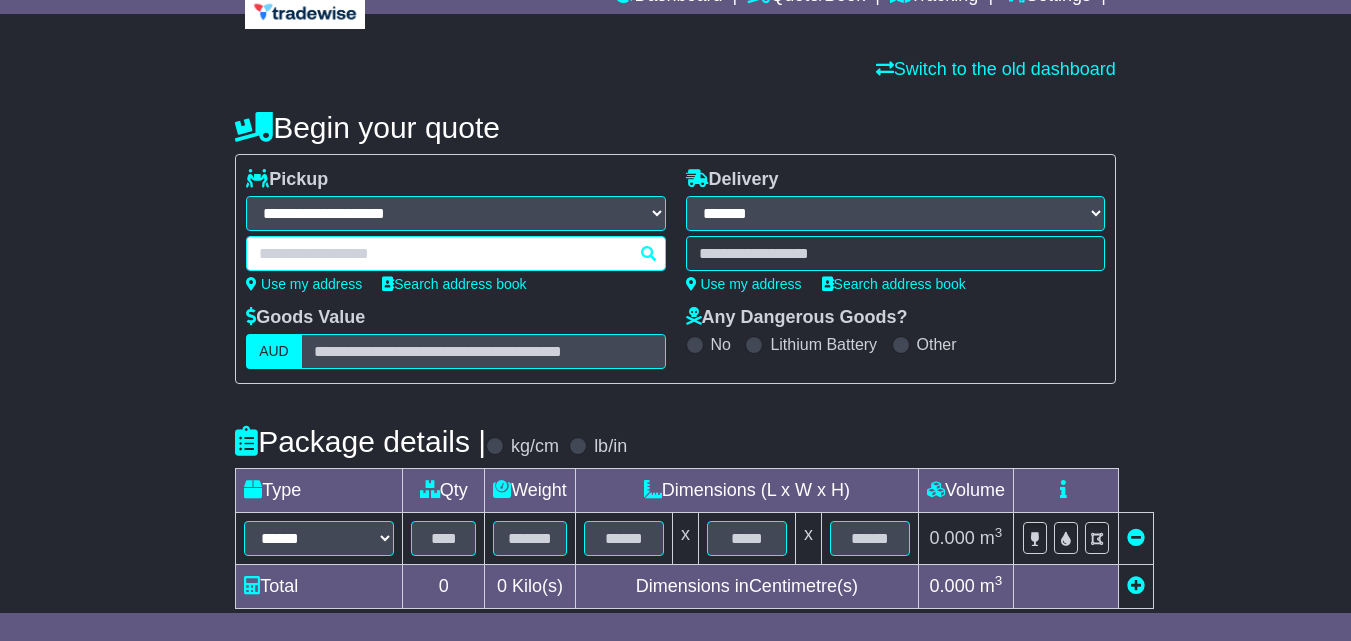 paste on "*******" 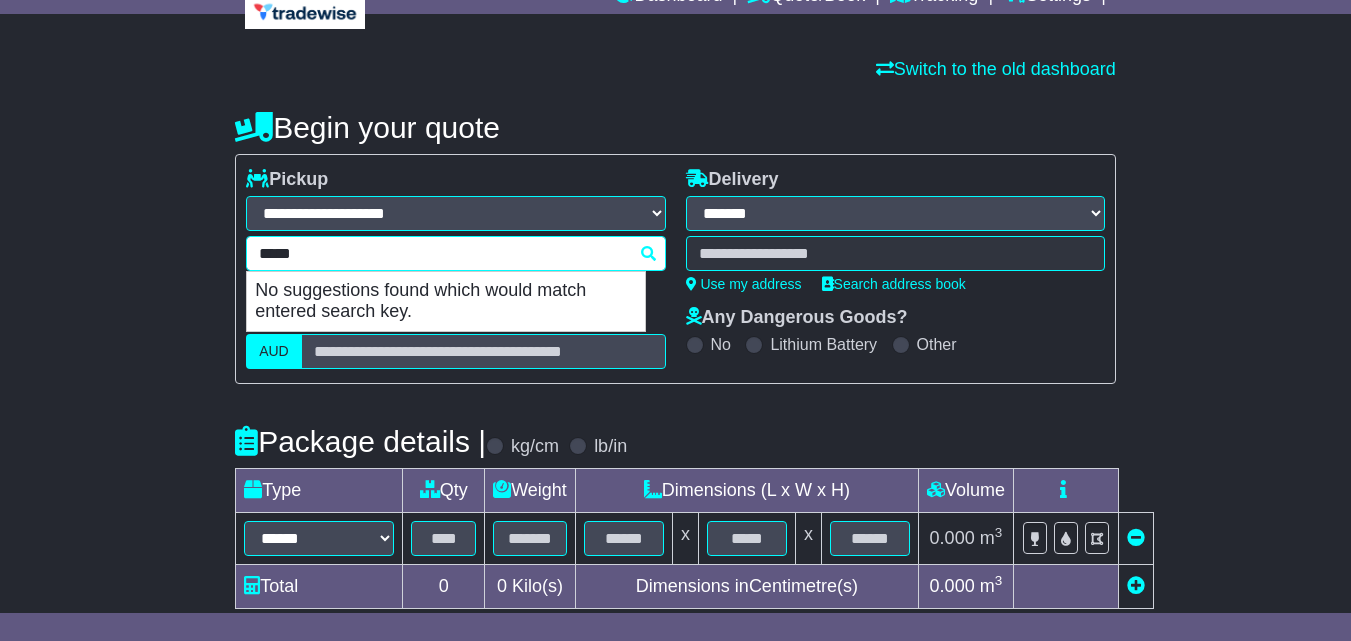 click on "*****" at bounding box center (455, 253) 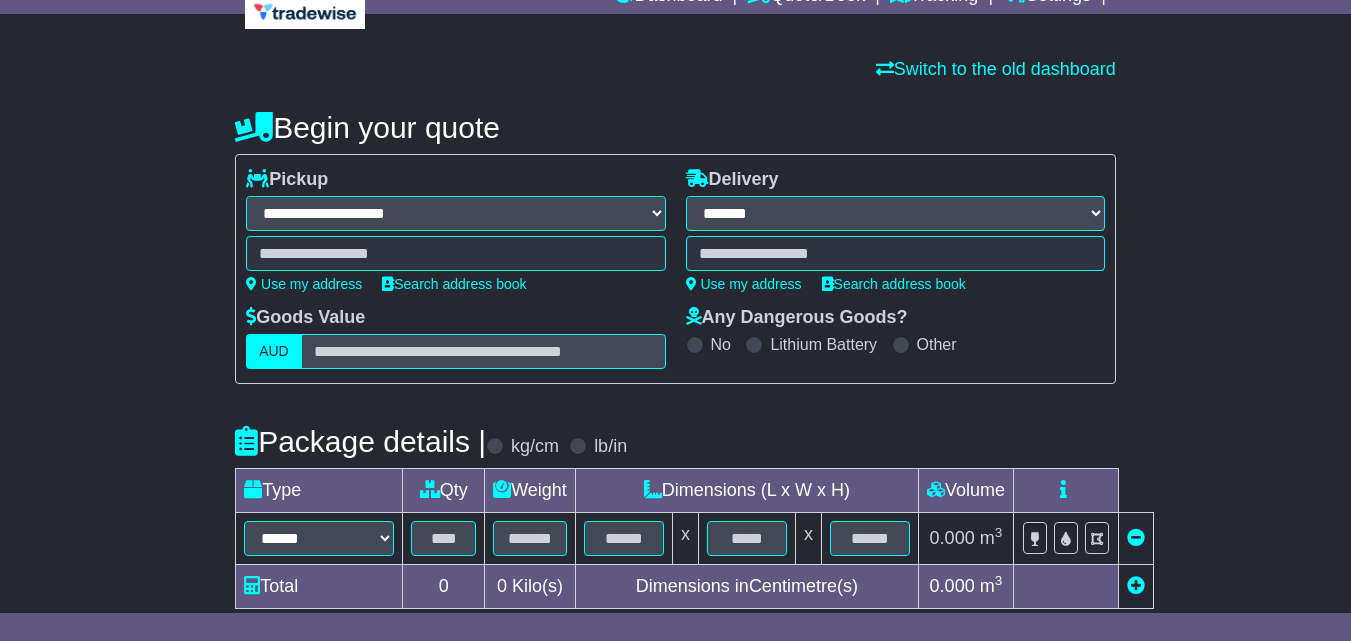 click on "***** No suggestions found which would match entered search key." at bounding box center (455, 253) 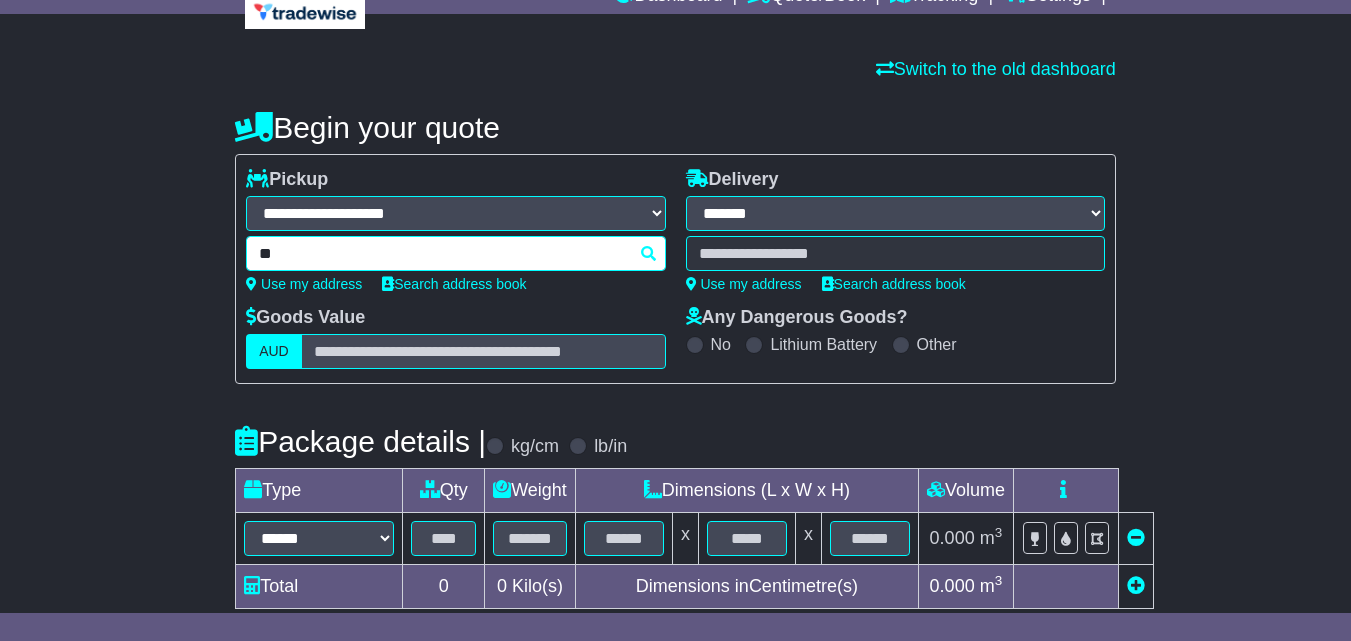 type on "*" 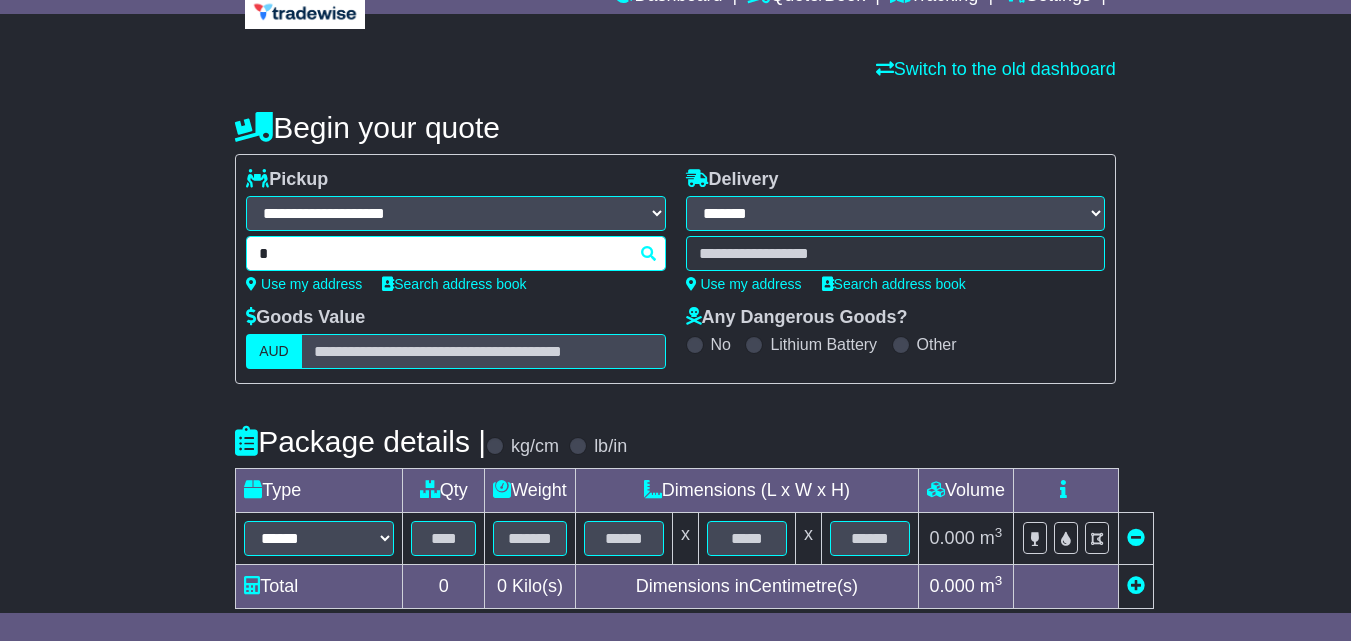 type 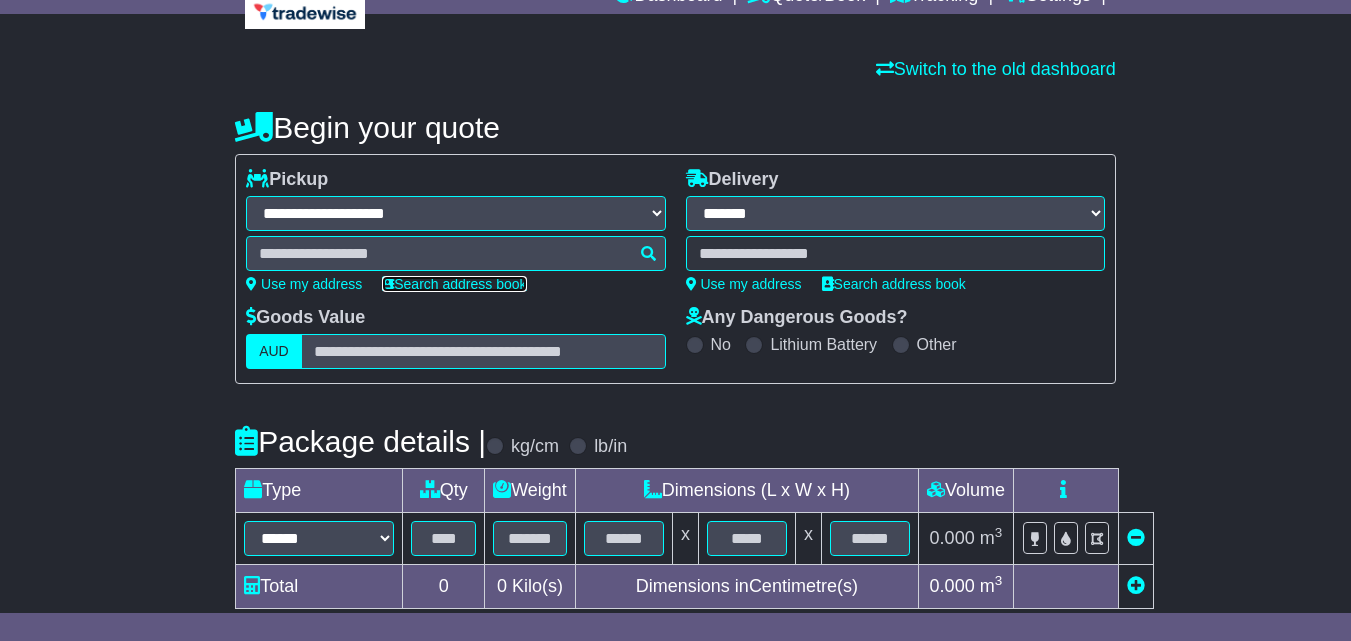 click on "Search address book" at bounding box center (454, 284) 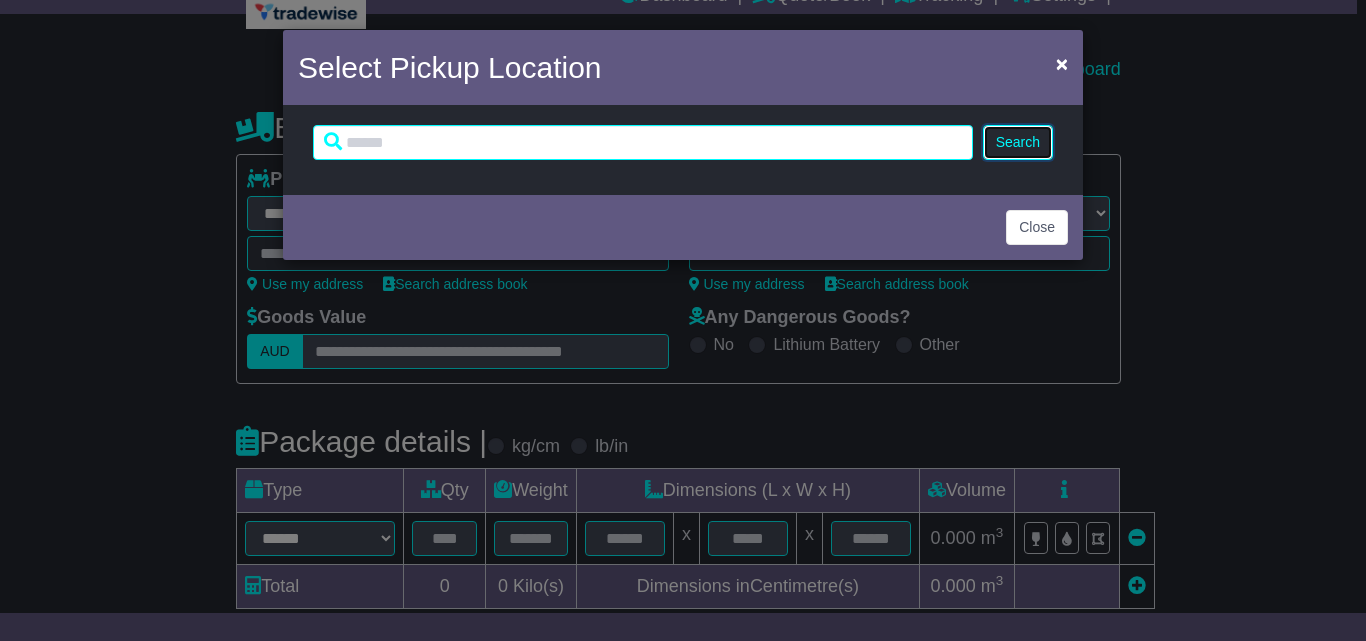 click on "Search" at bounding box center [1018, 142] 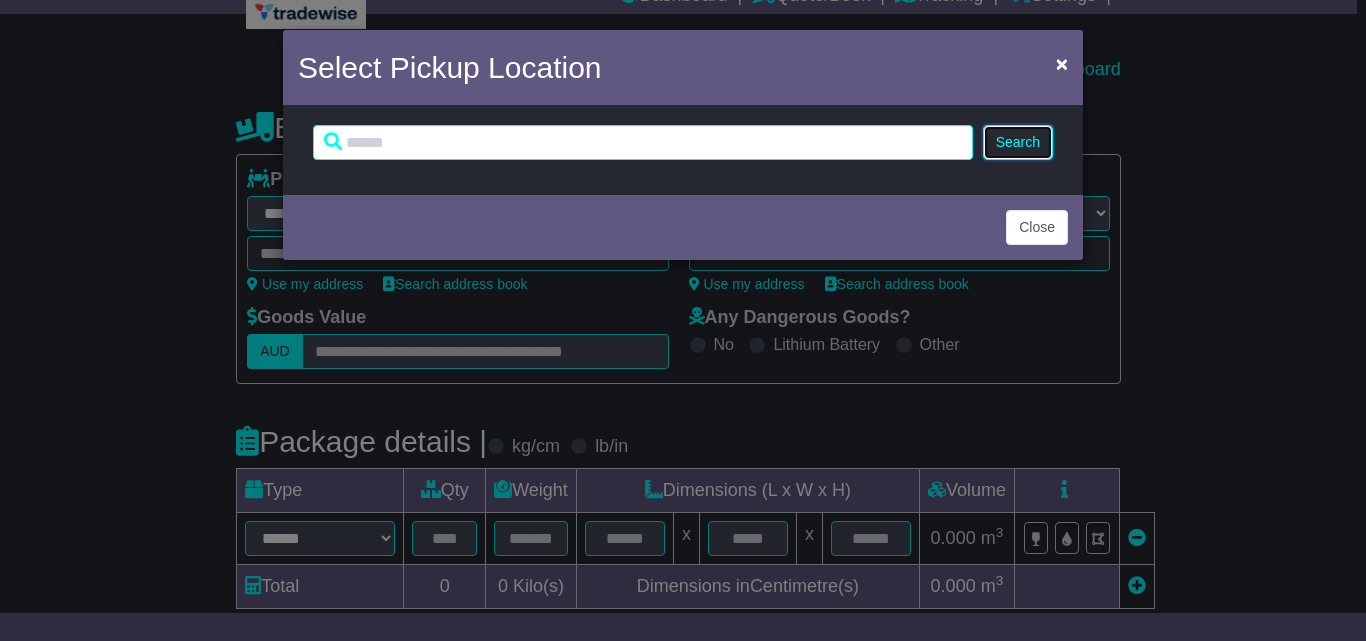 click on "Search" at bounding box center (1018, 142) 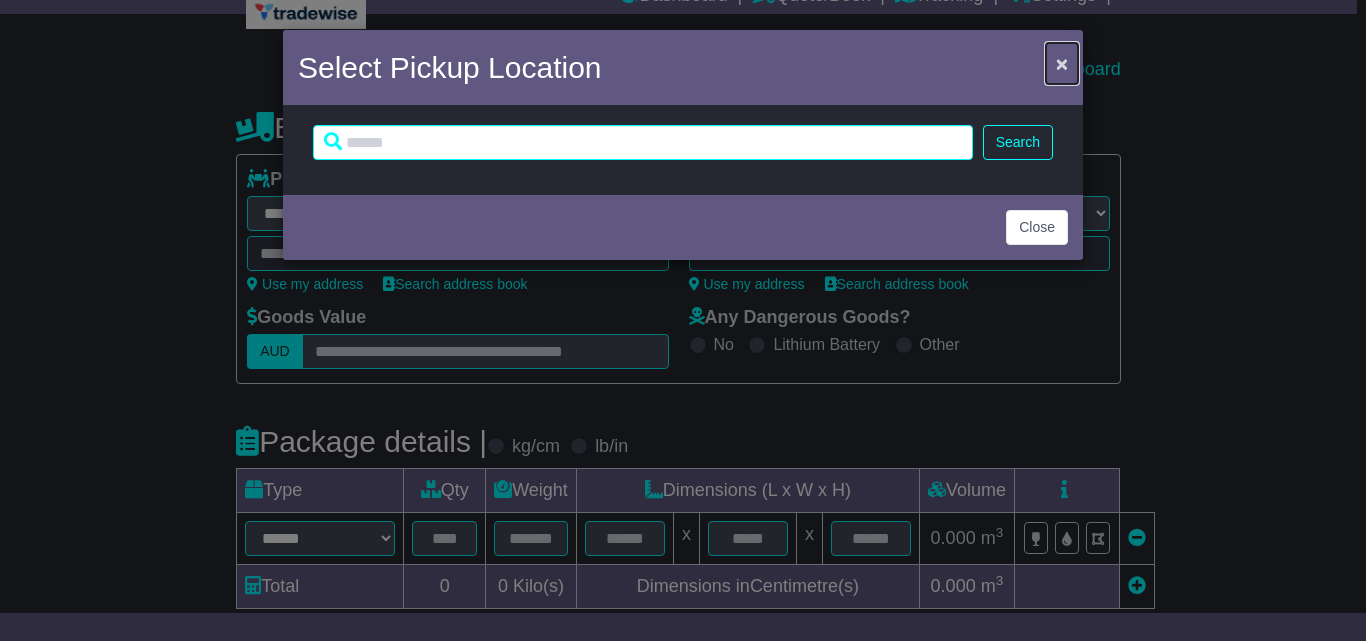 click on "×" at bounding box center [1062, 63] 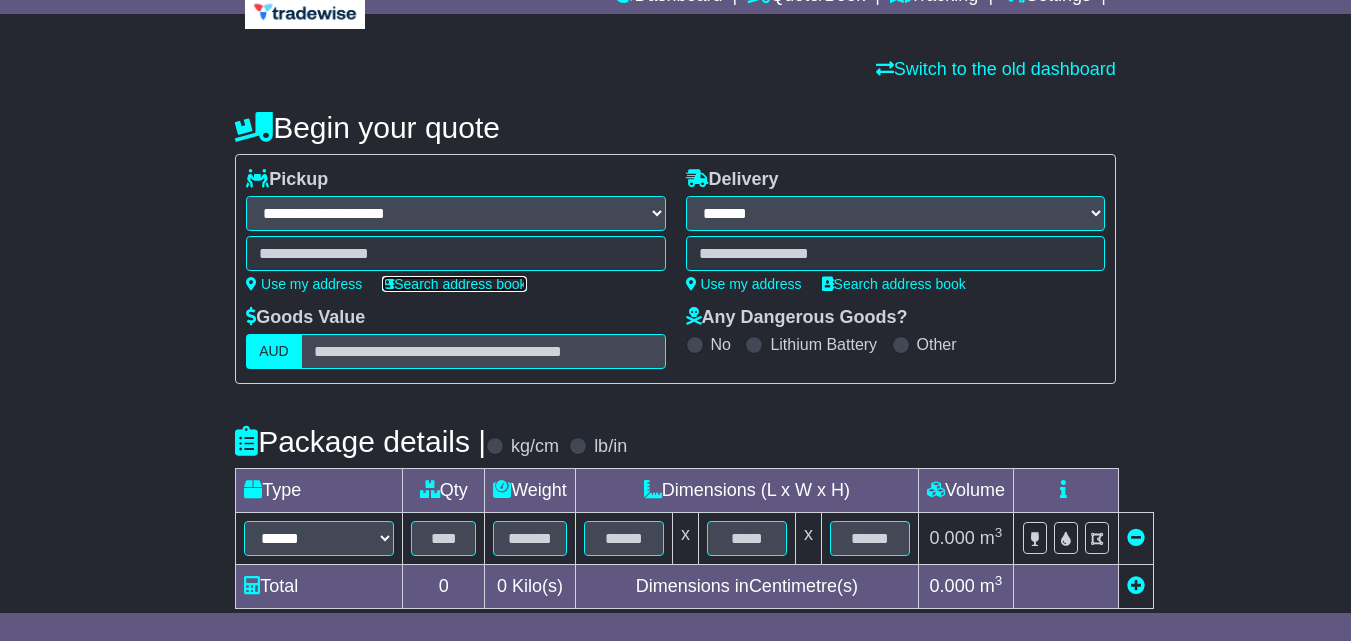 click on "Search address book" at bounding box center (454, 284) 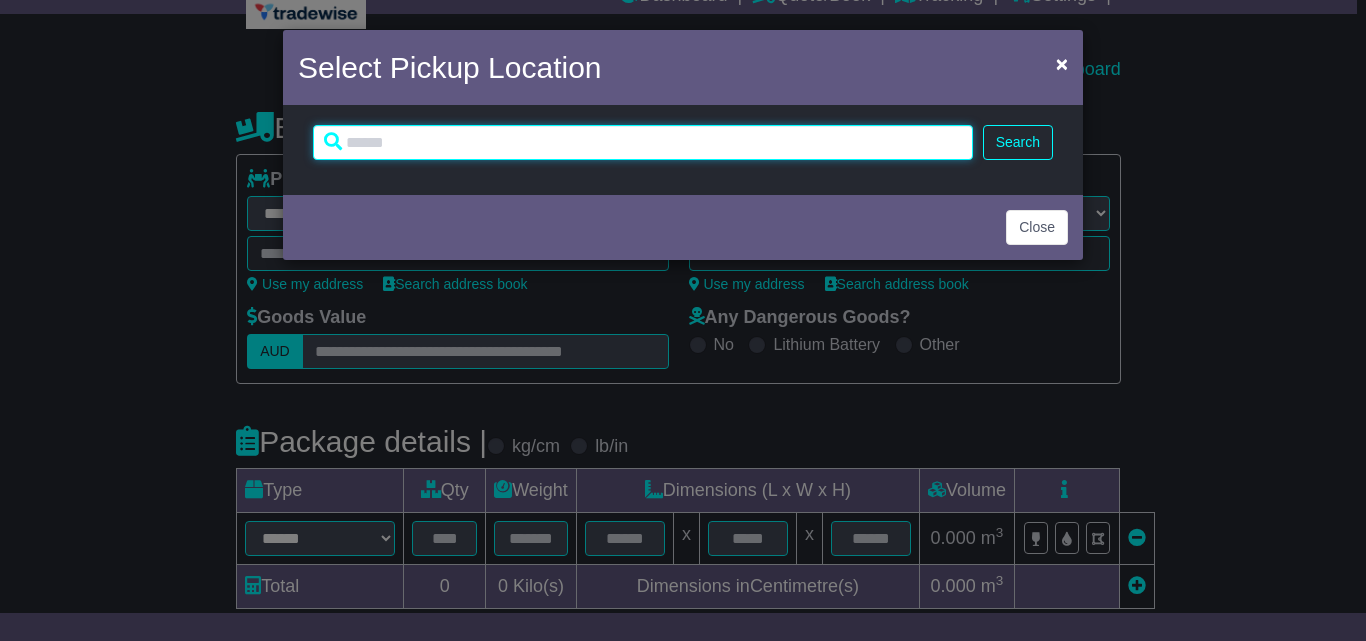 click at bounding box center [643, 142] 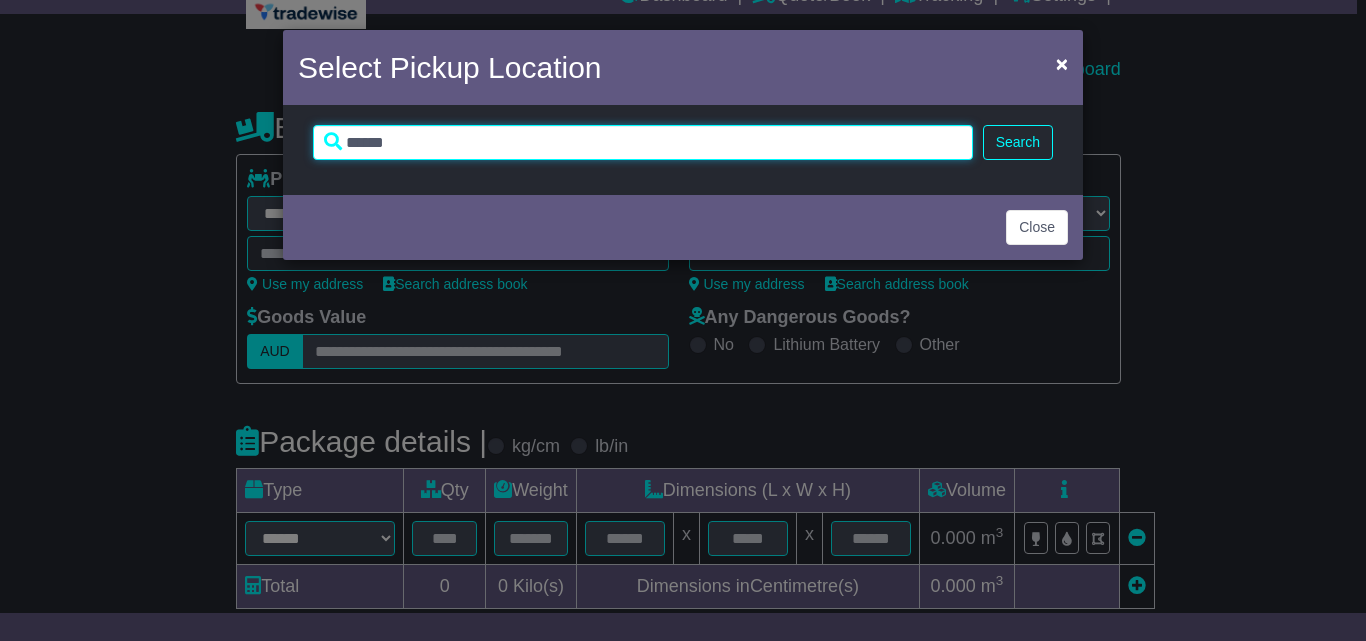type on "******" 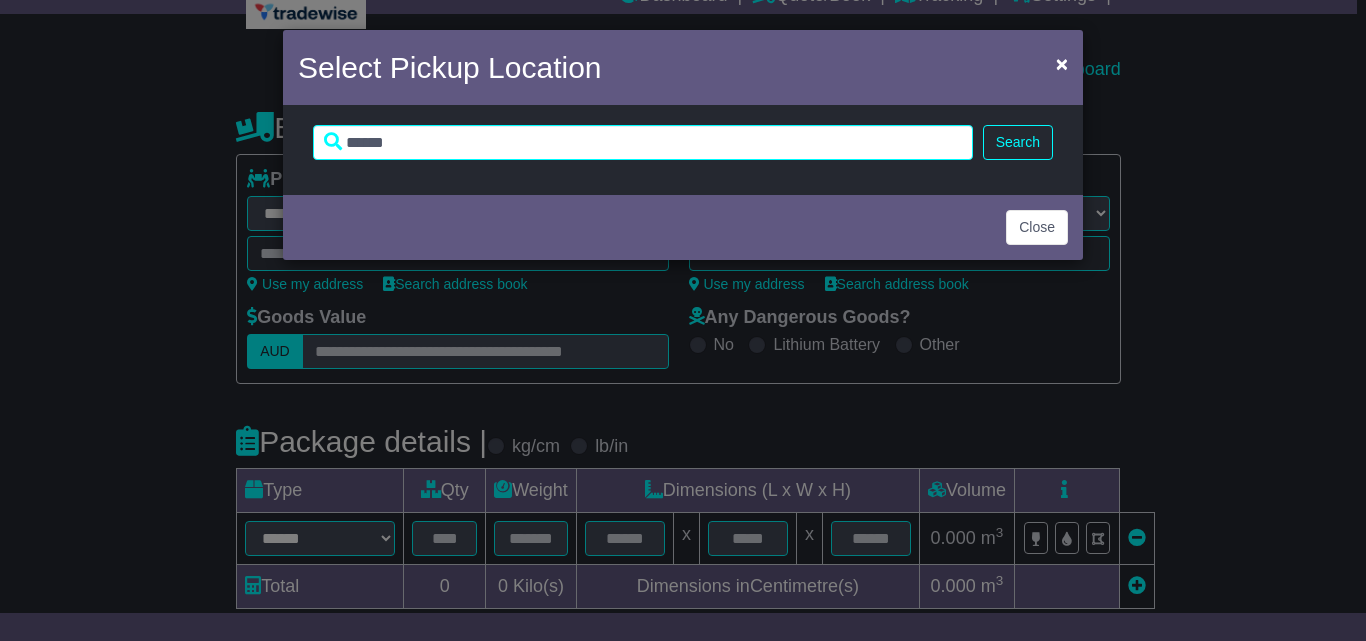 click on "Search" at bounding box center (1018, 142) 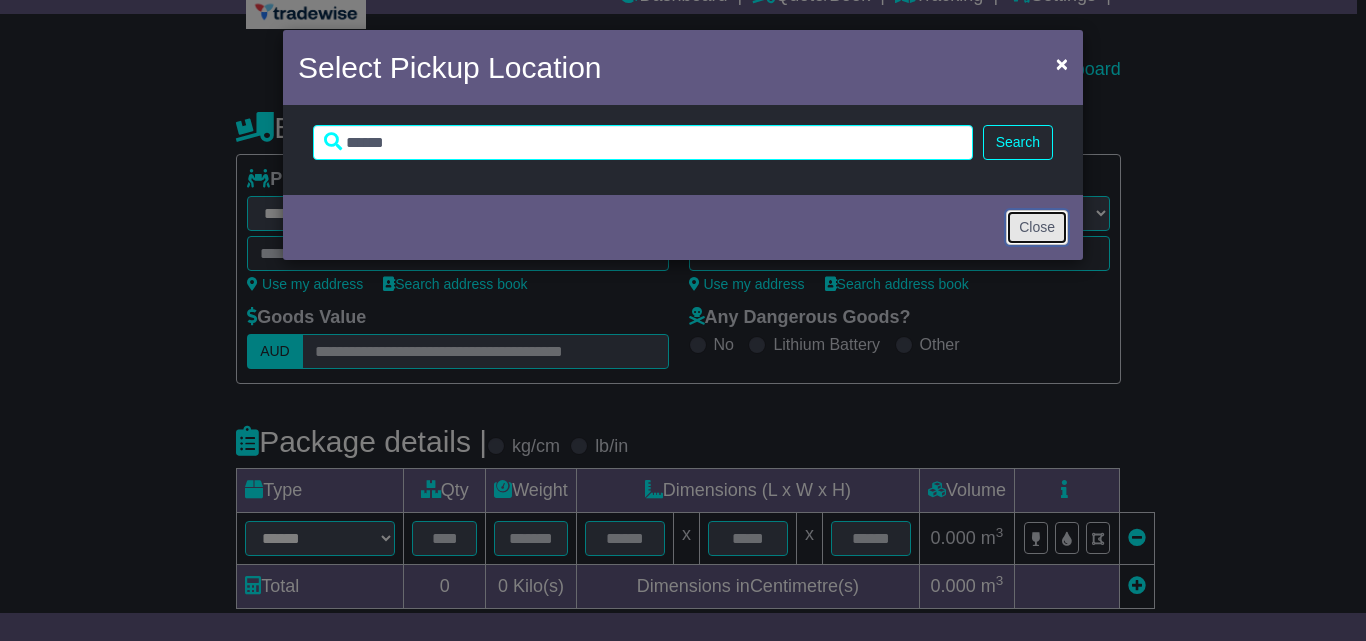 click on "Close" at bounding box center (1037, 227) 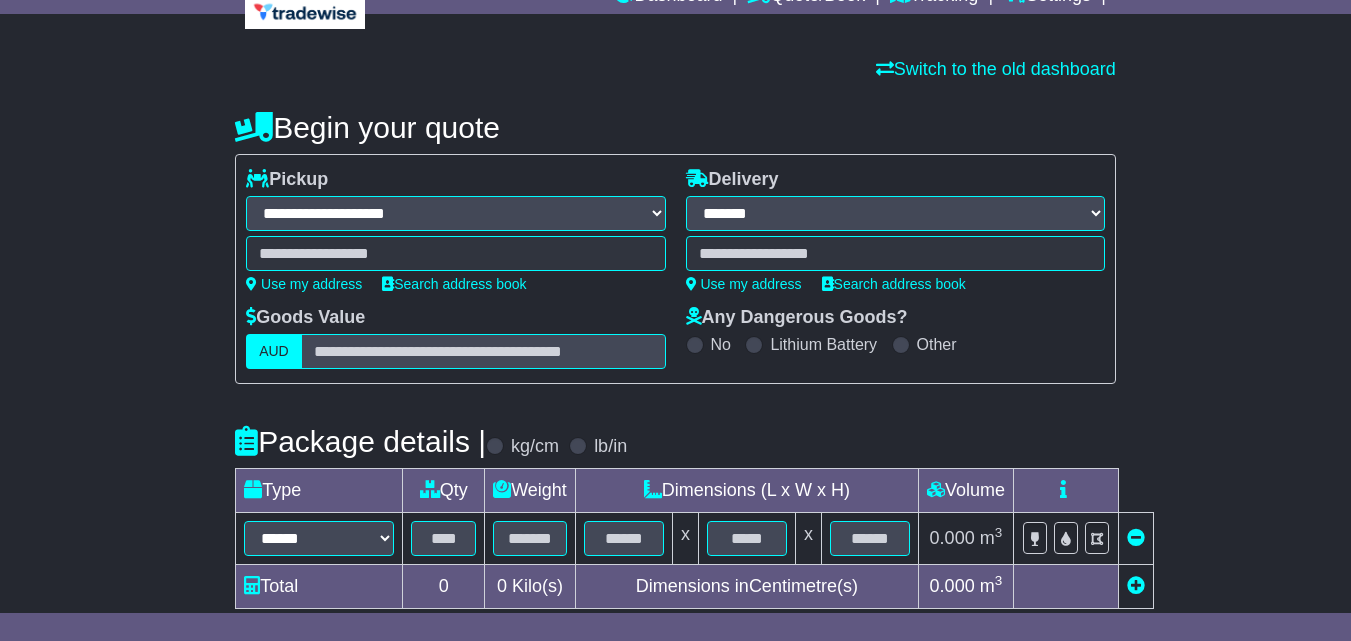 click at bounding box center [455, 253] 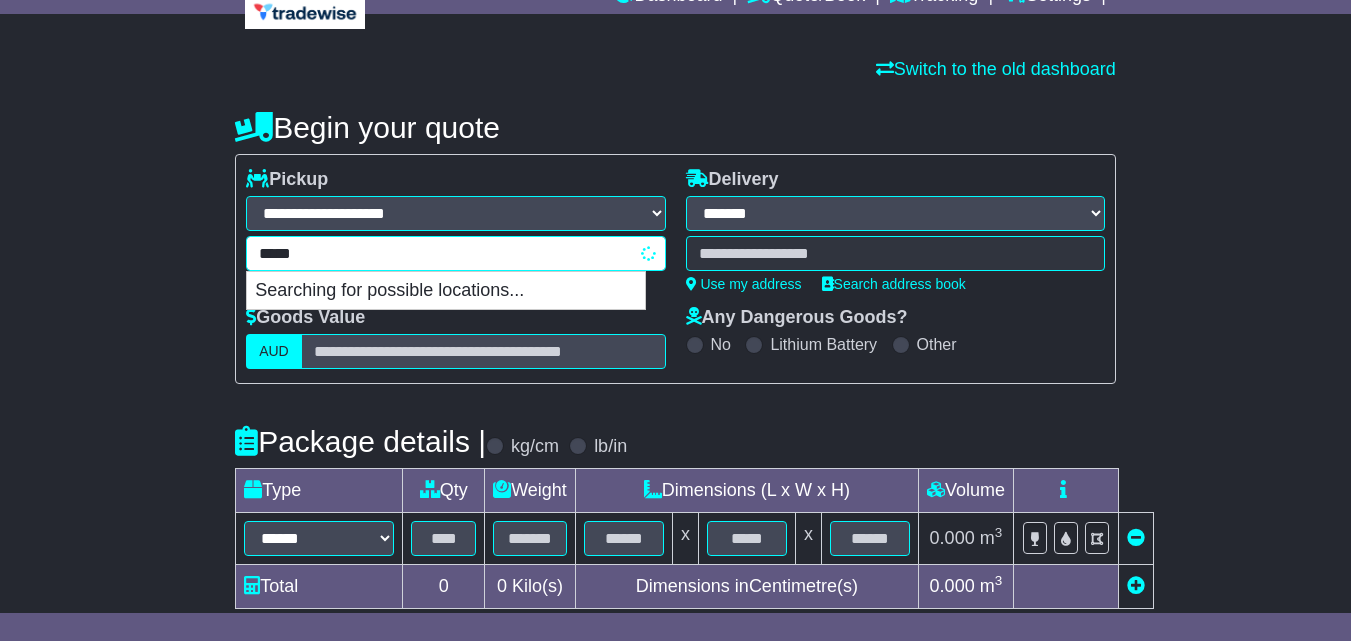 type on "******" 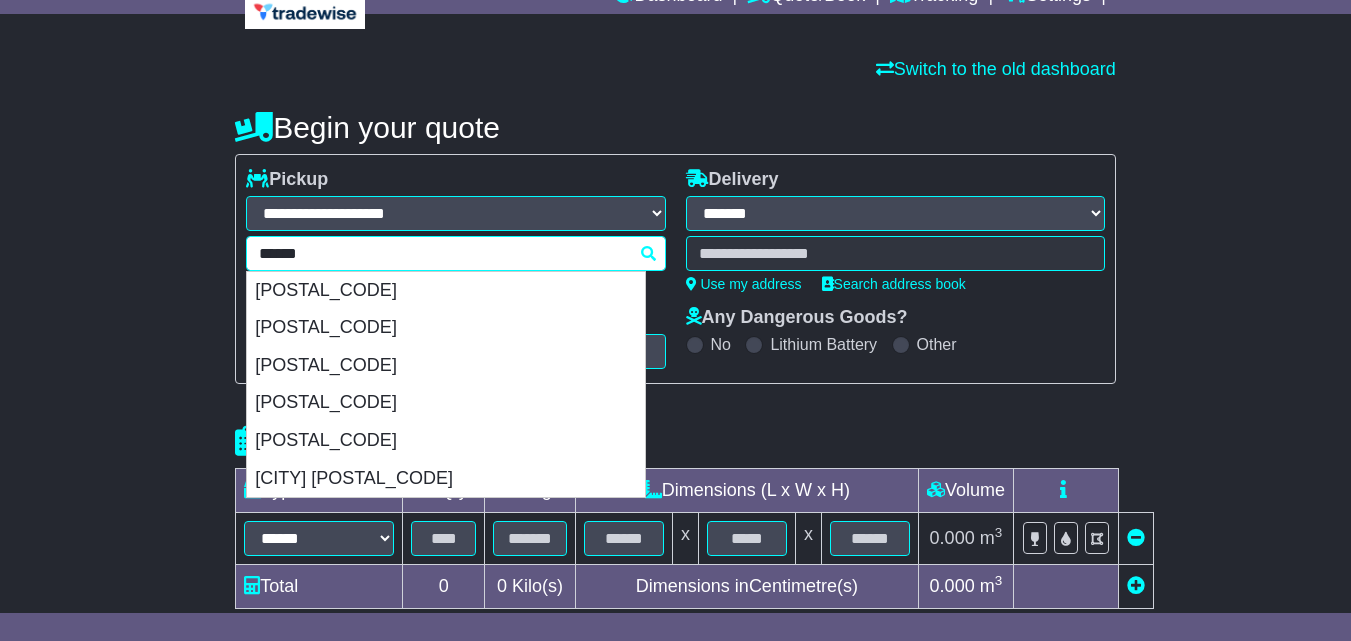click on "****** [CITY] [CITY] [POSTAL_CODE] [CITY] [POSTAL_CODE] [CITY] [POSTAL_CODE] [CITY] [POSTAL_CODE] [CITY] [POSTAL_CODE] [CITY] [POSTAL_CODE]" at bounding box center [455, 253] 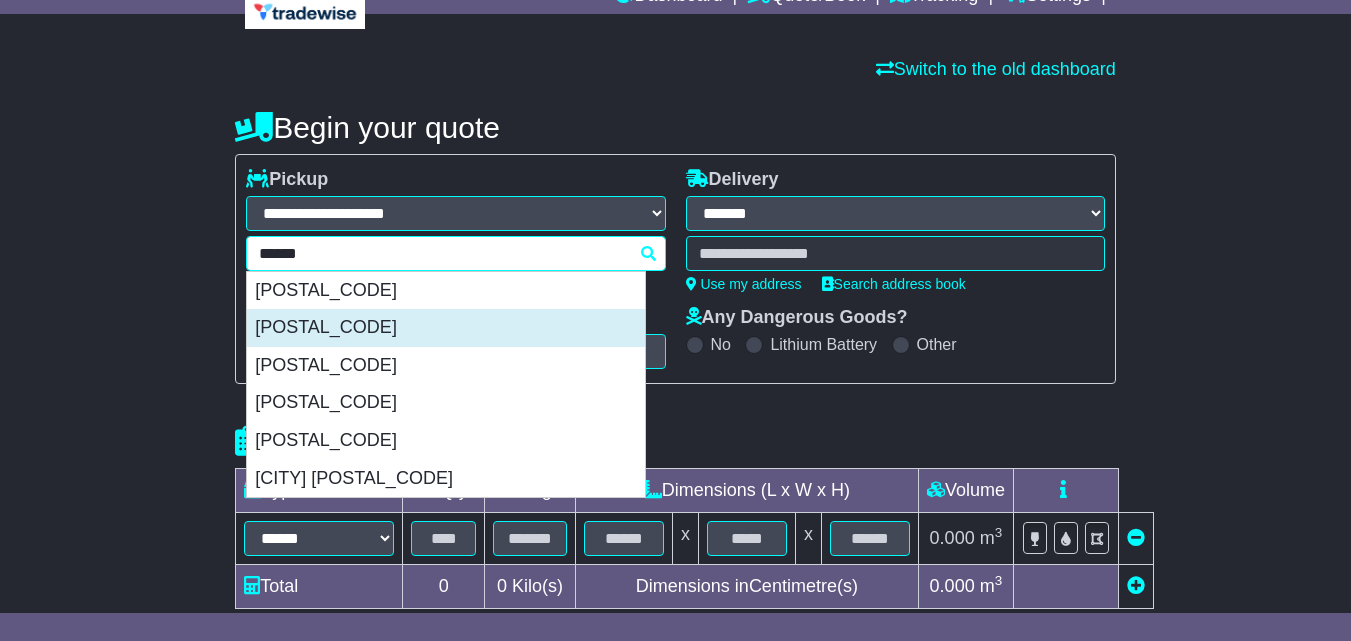 click on "[POSTAL_CODE]" at bounding box center [446, 328] 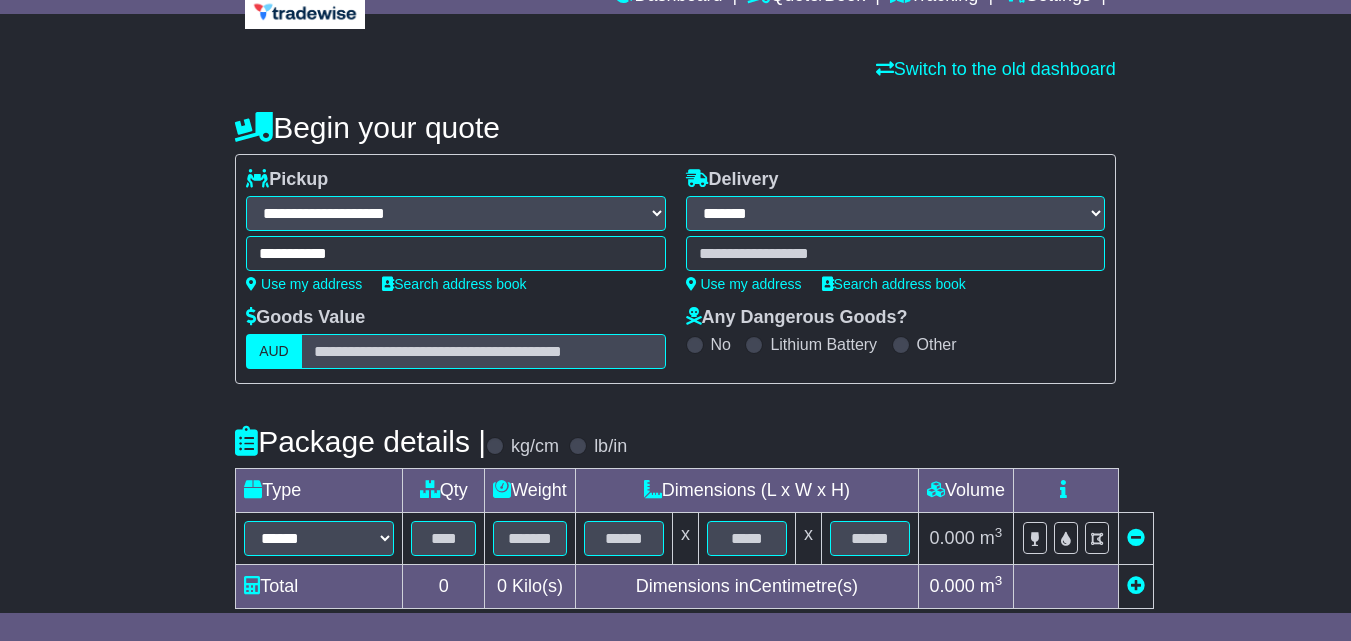 type on "**********" 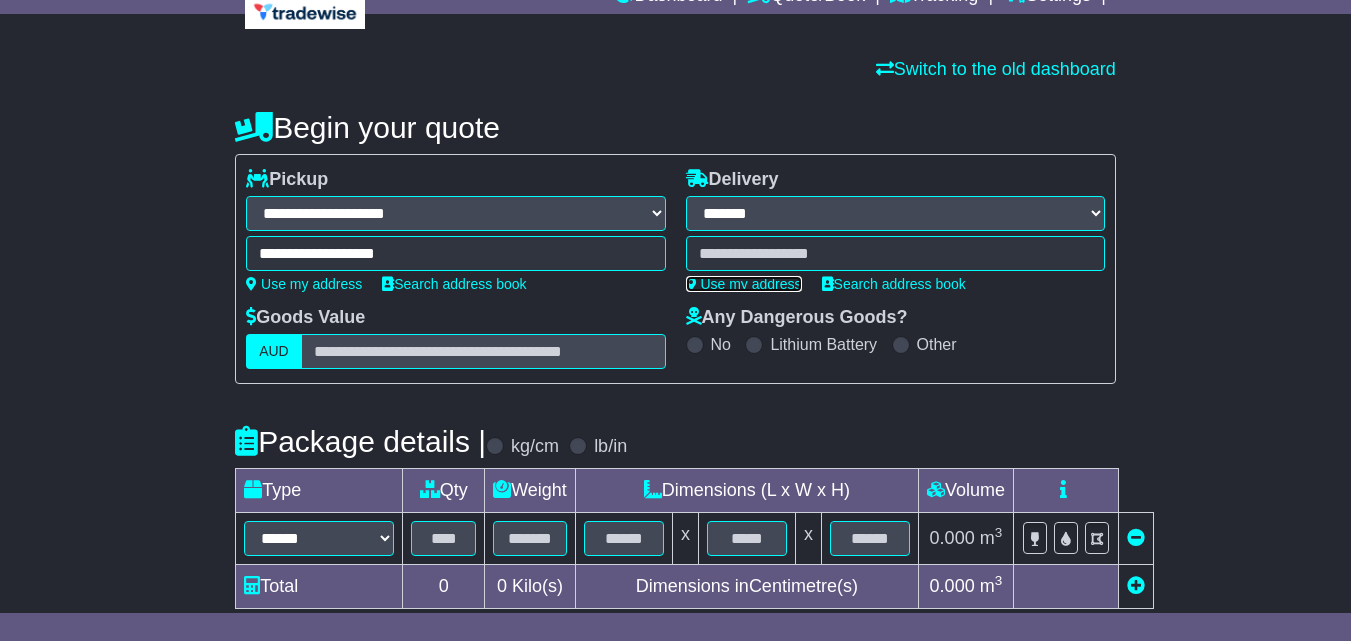 click on "Use my address" at bounding box center [744, 284] 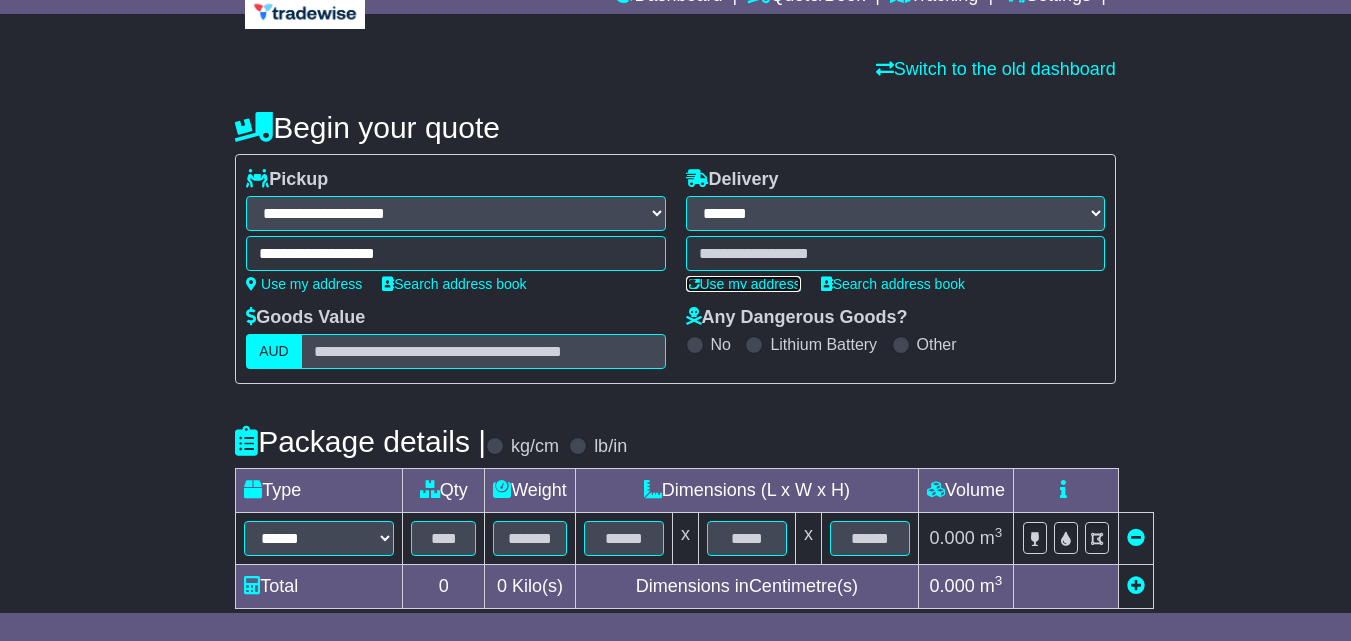 type on "**********" 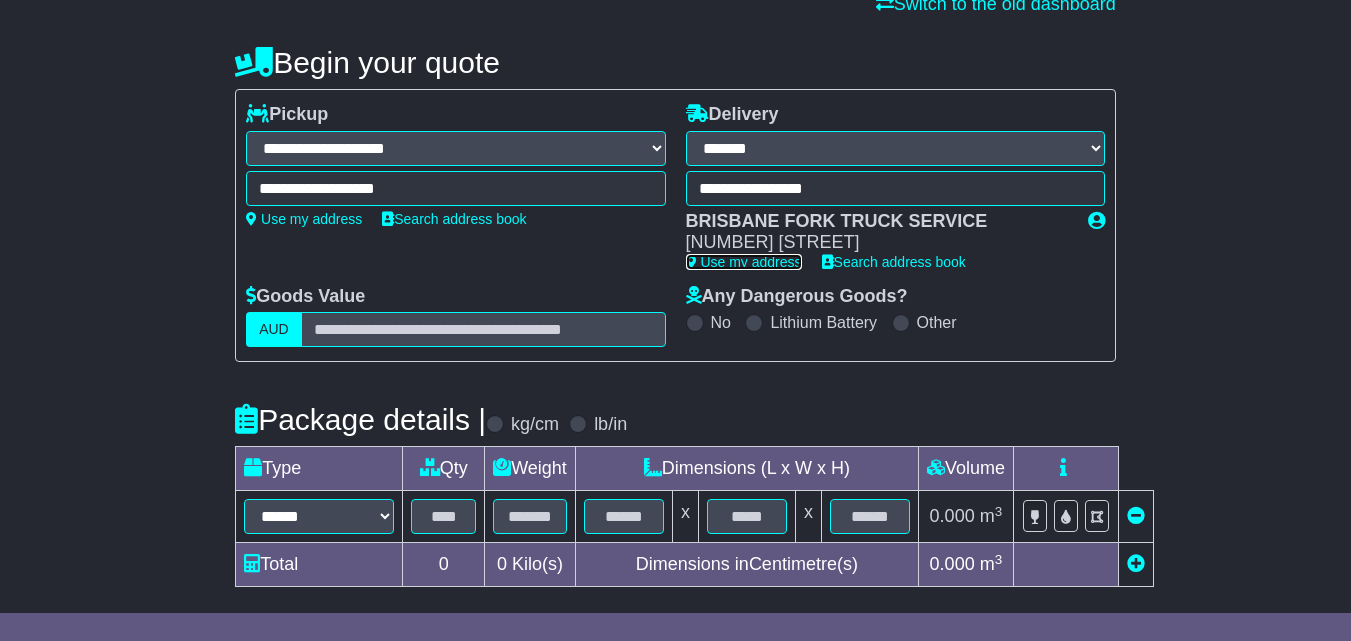 scroll, scrollTop: 200, scrollLeft: 0, axis: vertical 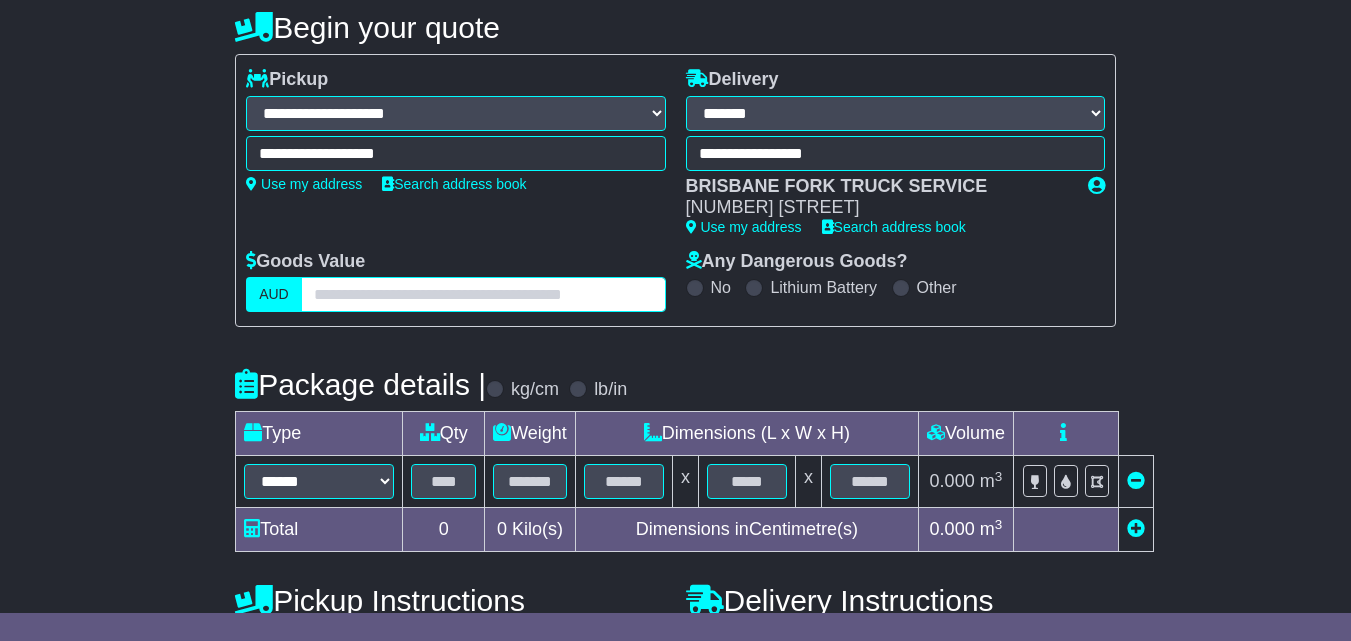 click at bounding box center (483, 294) 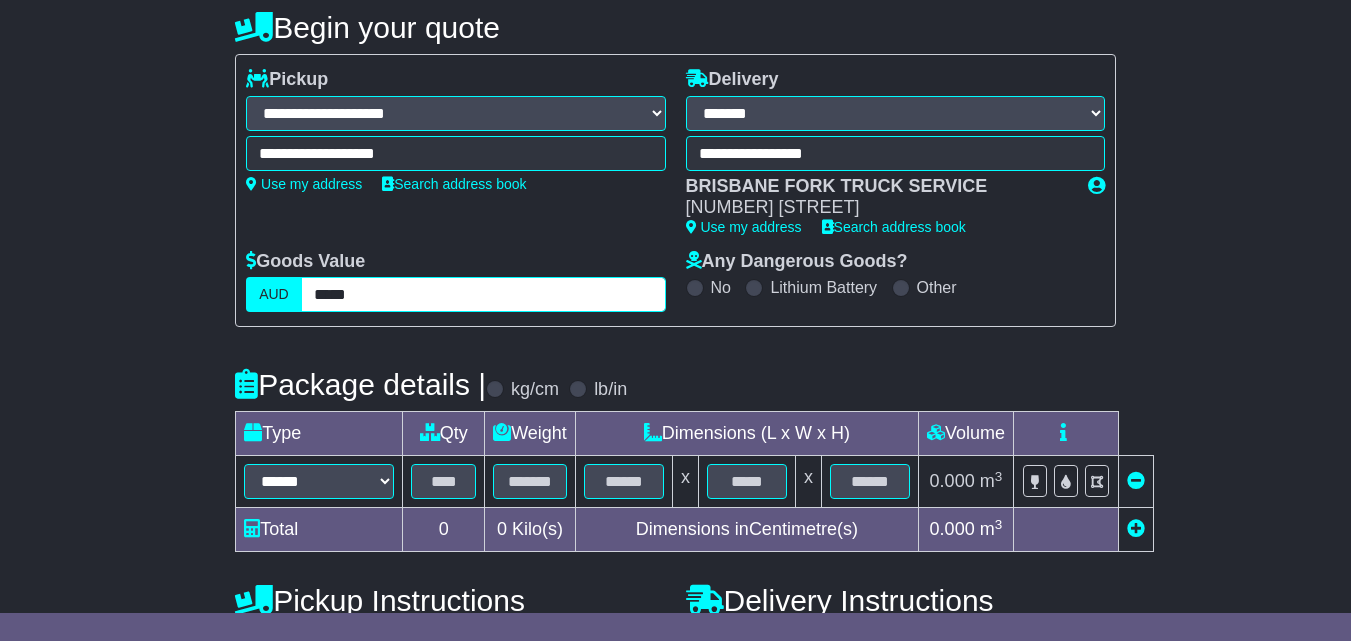 type on "*****" 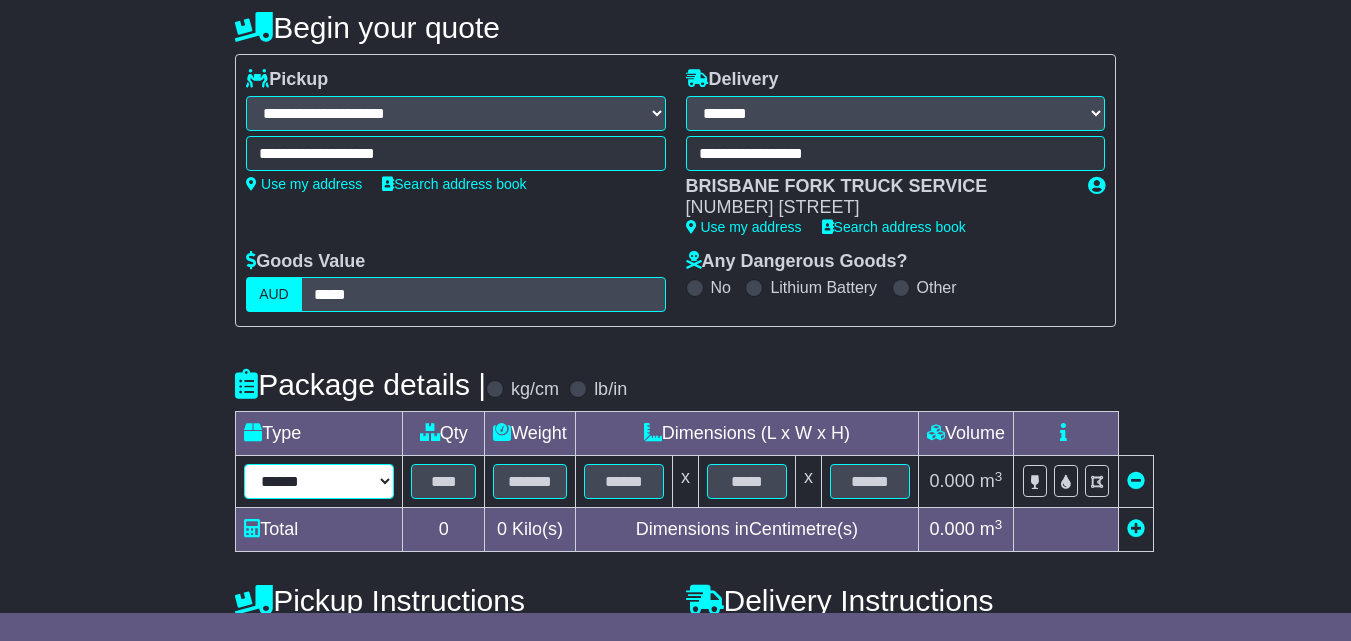click on "****** ****** *** ******** ***** **** **** ****** *** *******" at bounding box center [319, 481] 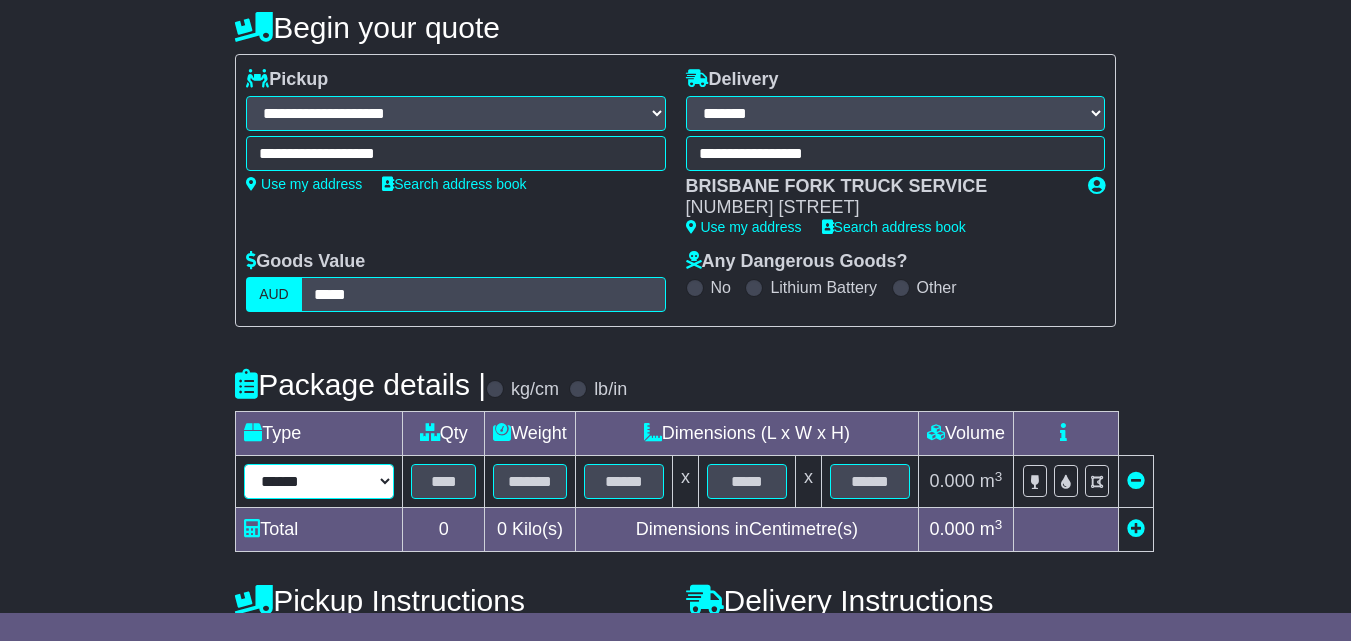 select on "*****" 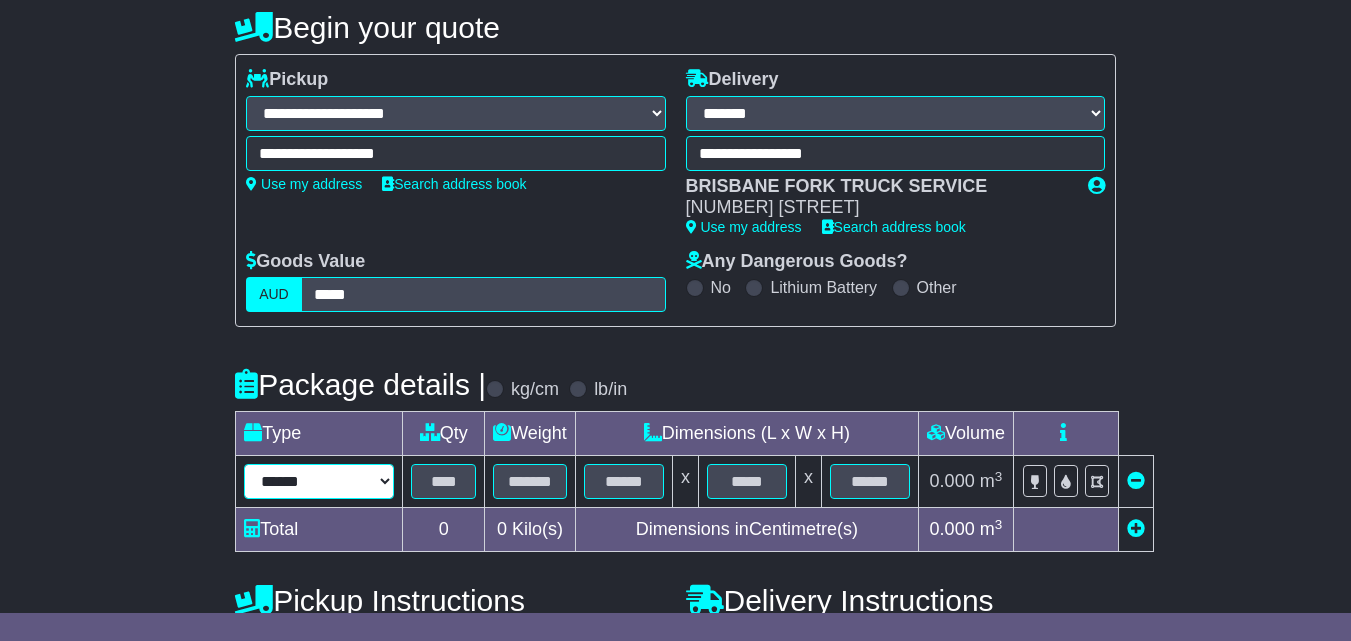 click on "****** ****** *** ******** ***** **** **** ****** *** *******" at bounding box center [319, 481] 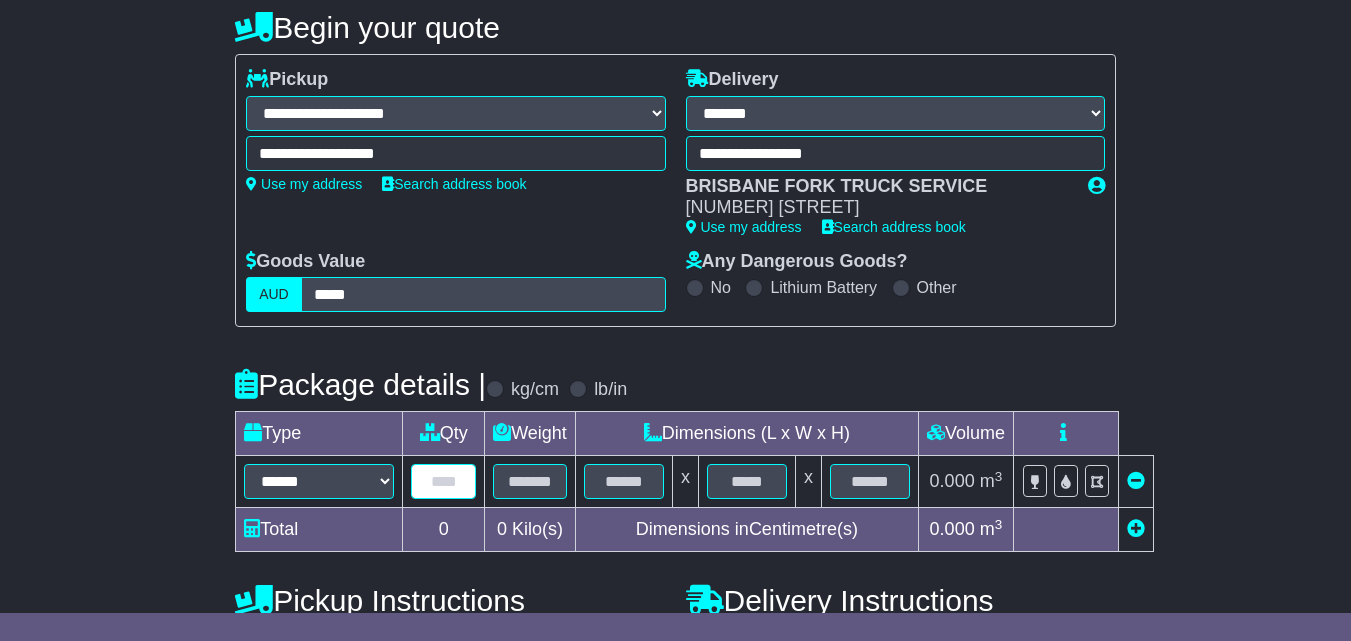 click at bounding box center (443, 481) 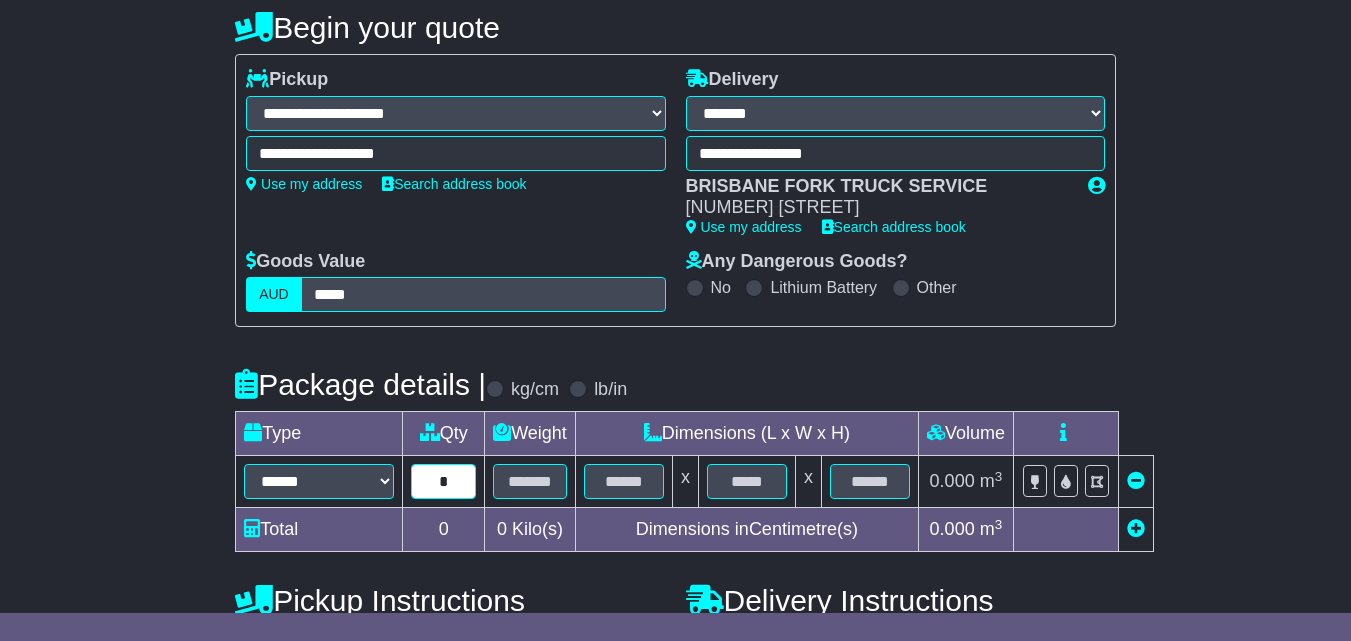 type on "*" 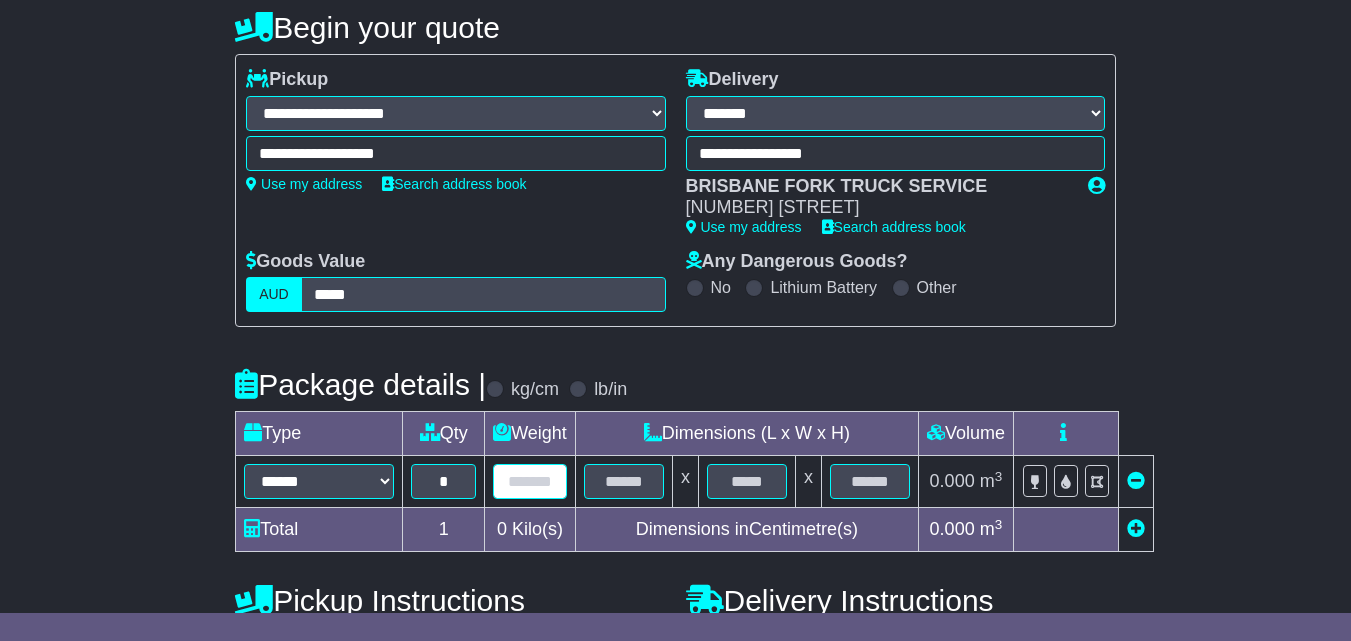 click at bounding box center [530, 481] 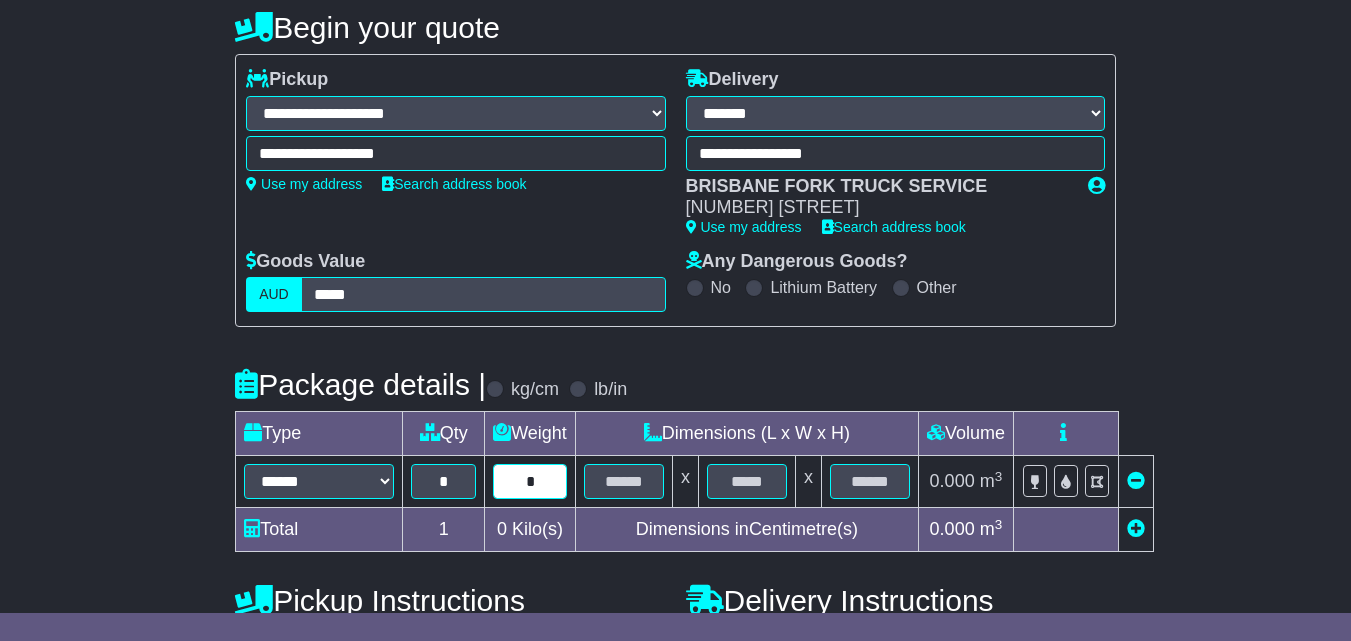 type on "*" 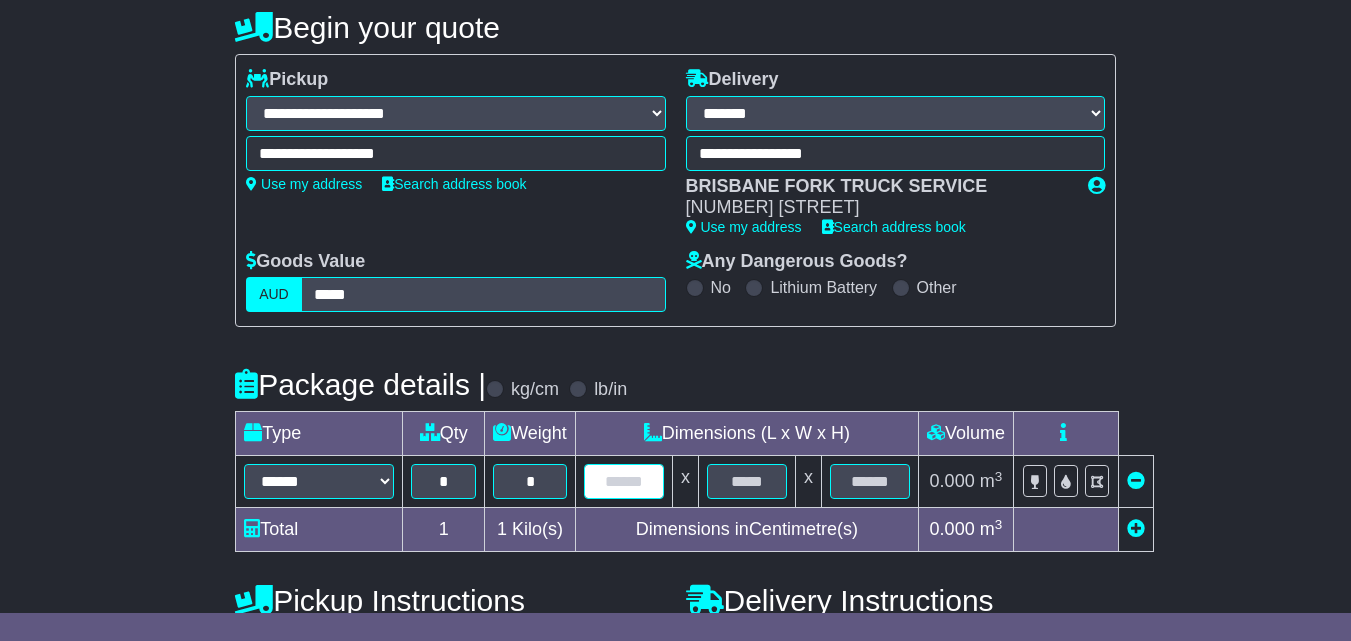 click at bounding box center (624, 481) 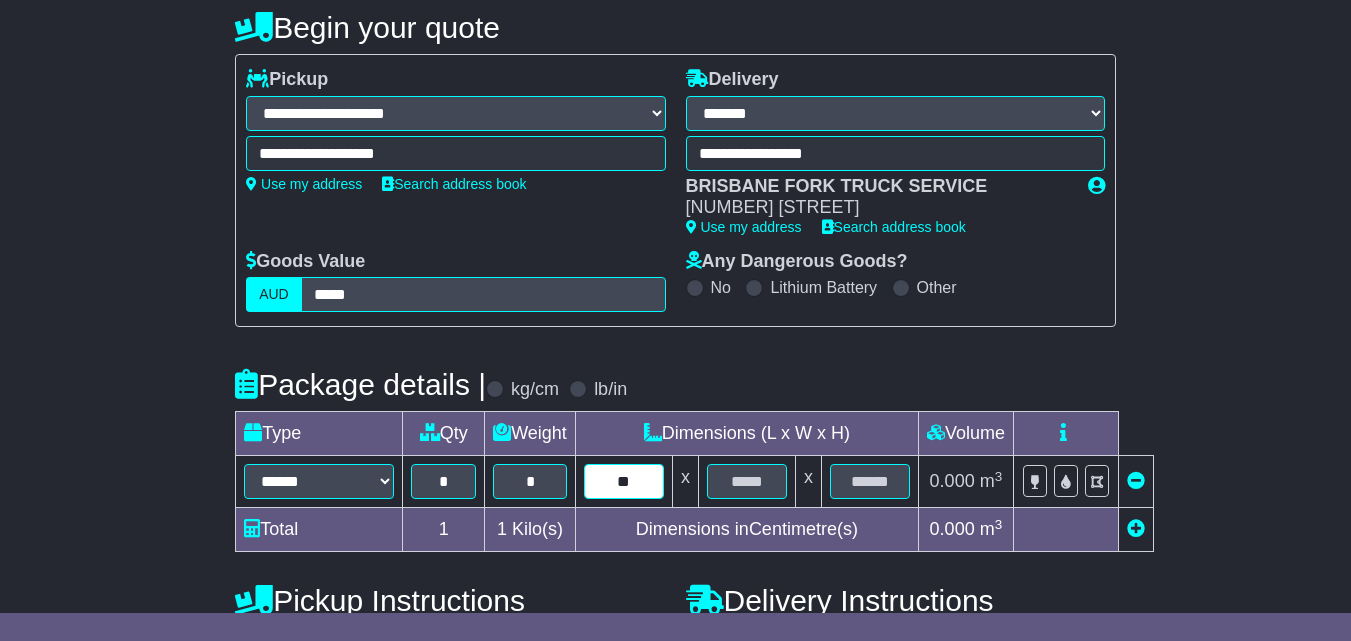 type on "**" 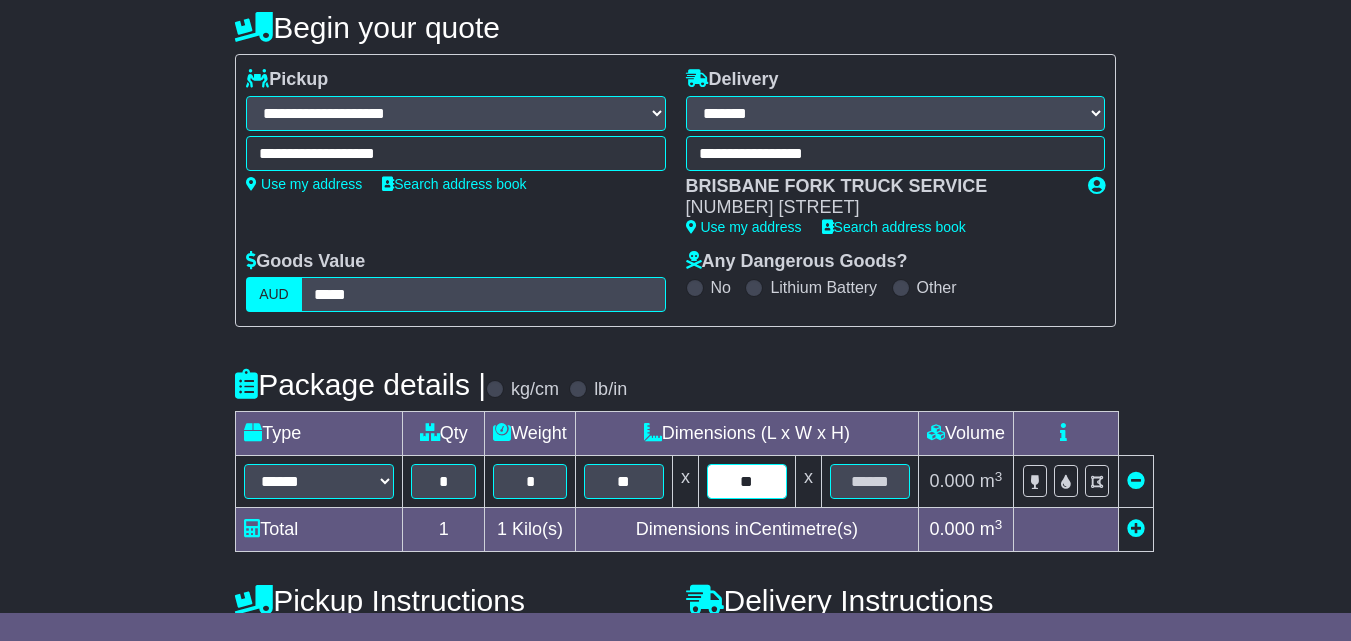 type on "**" 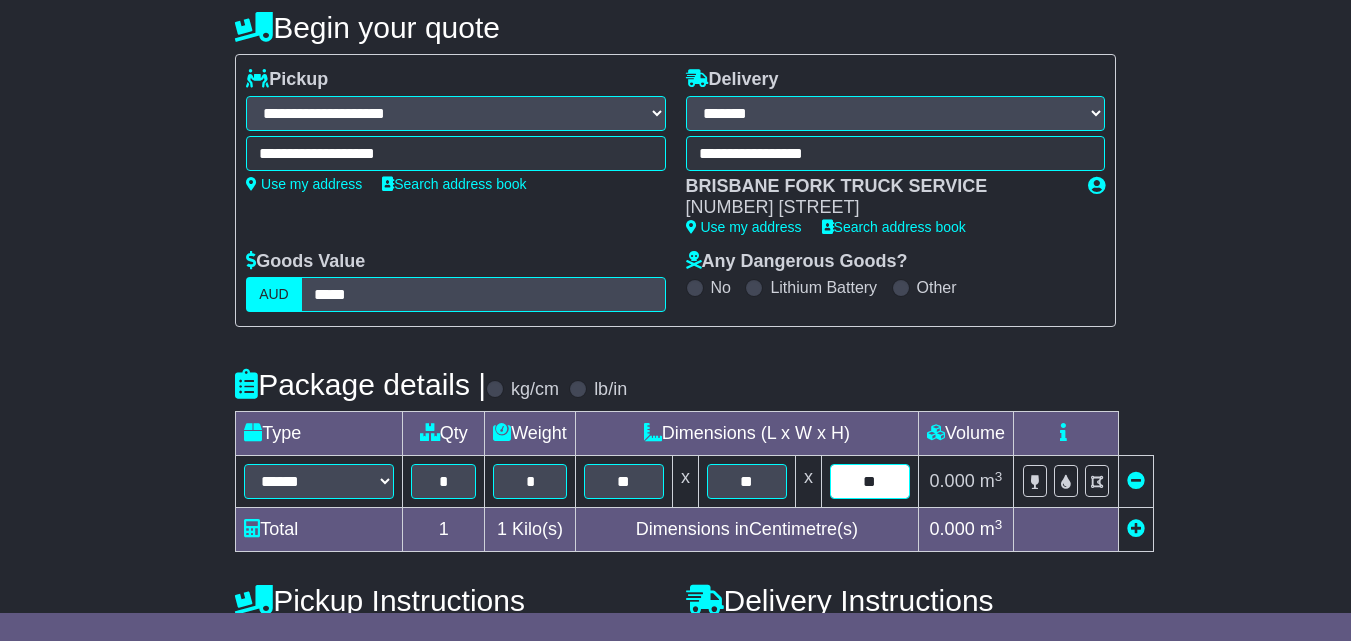 type on "**" 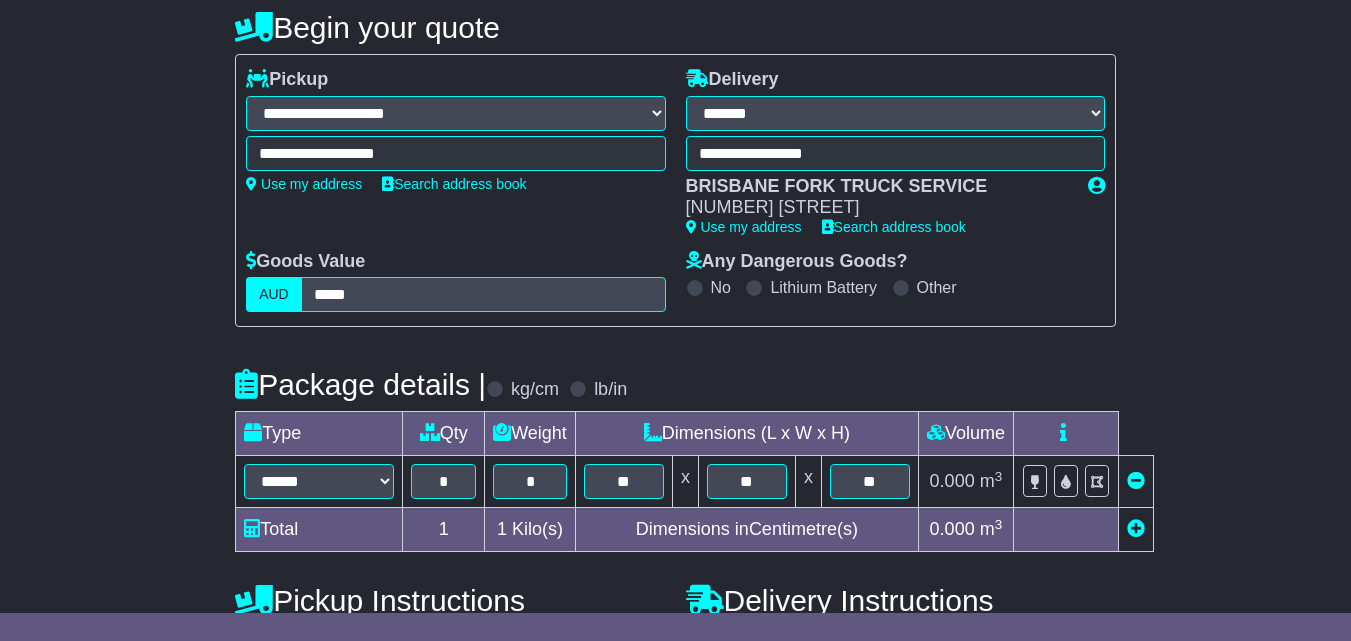 click at bounding box center (1065, 530) 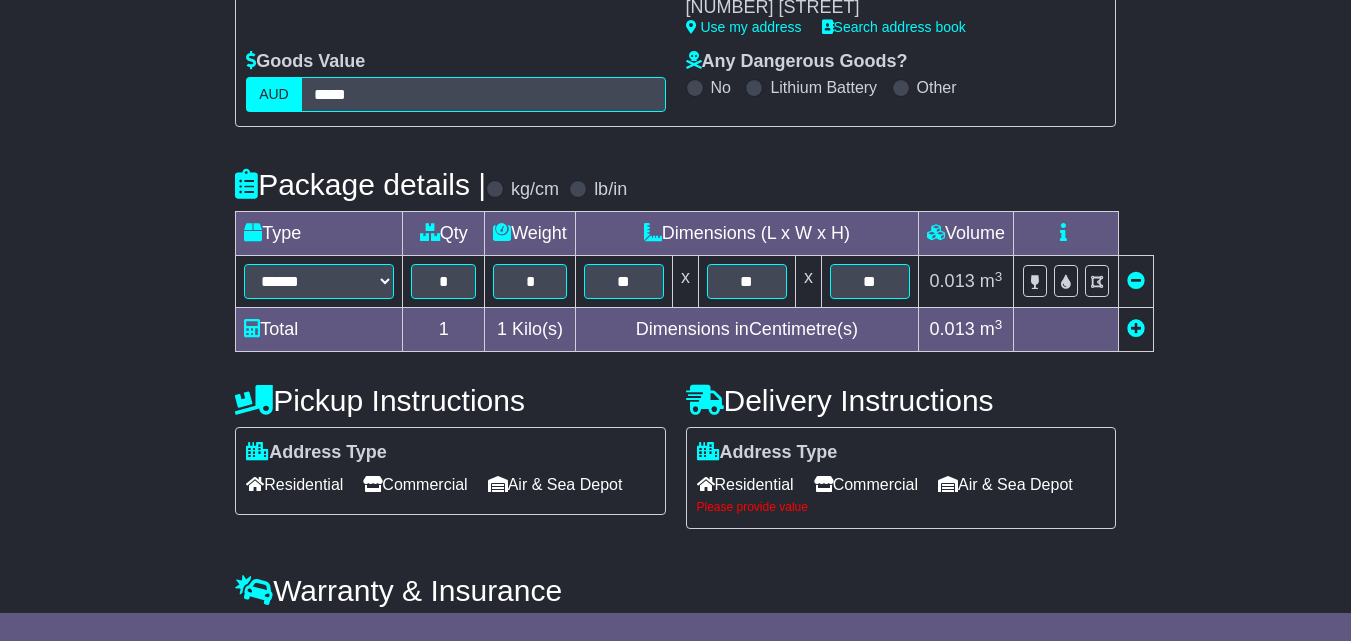 scroll, scrollTop: 500, scrollLeft: 0, axis: vertical 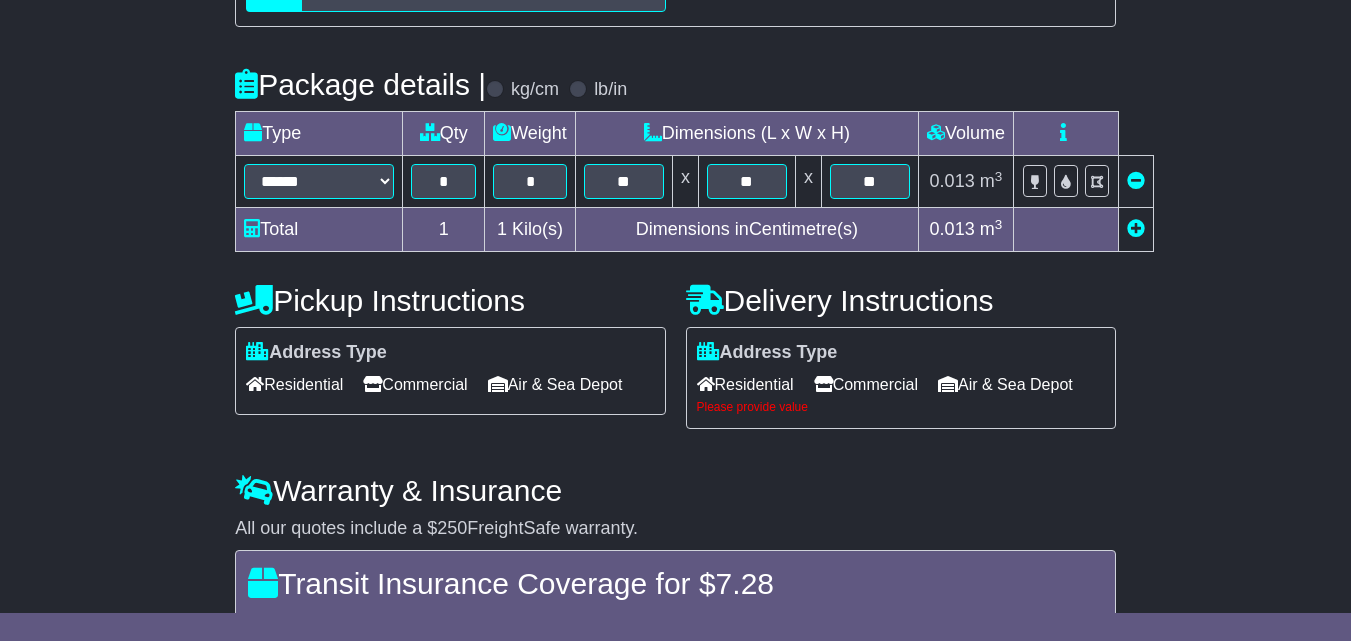 click on "Commercial" at bounding box center [866, 384] 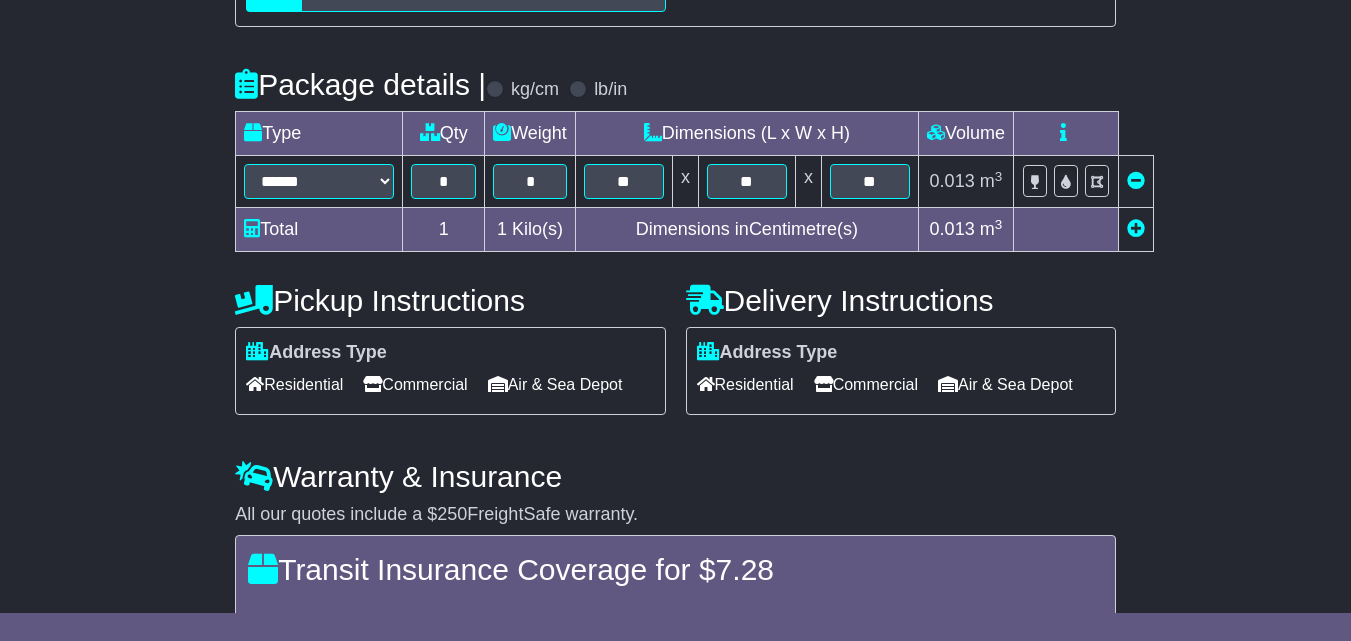click on "Commercial" at bounding box center (415, 384) 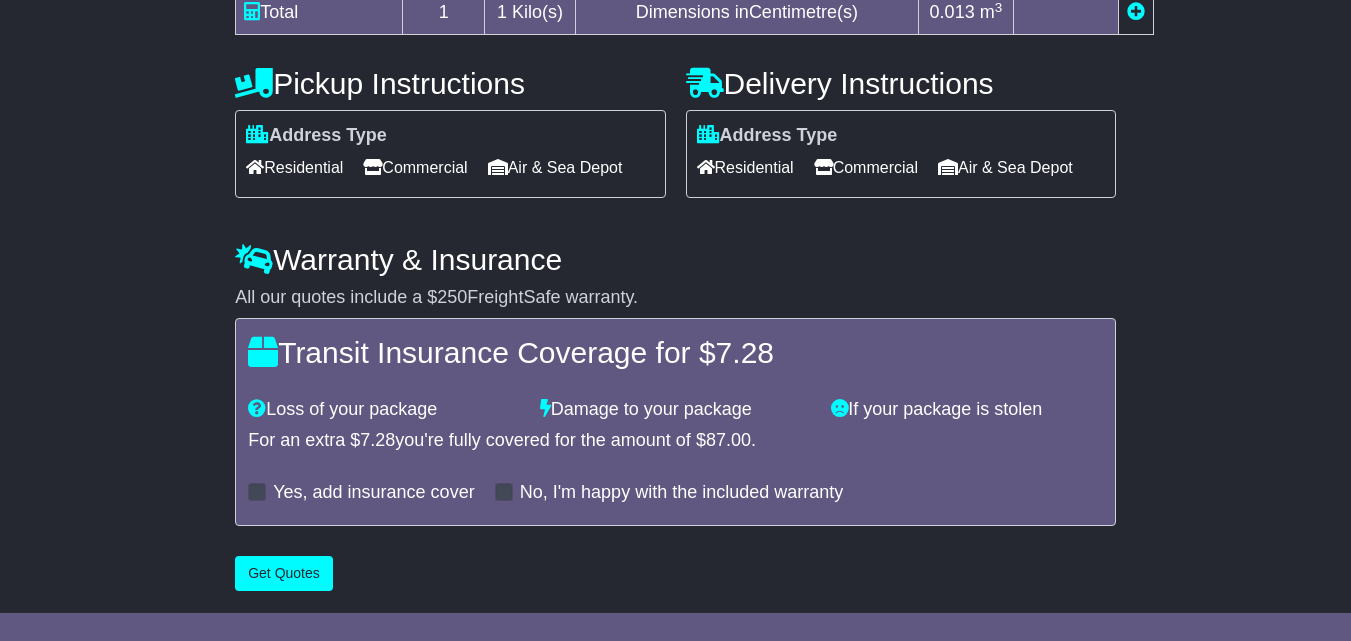 scroll, scrollTop: 750, scrollLeft: 0, axis: vertical 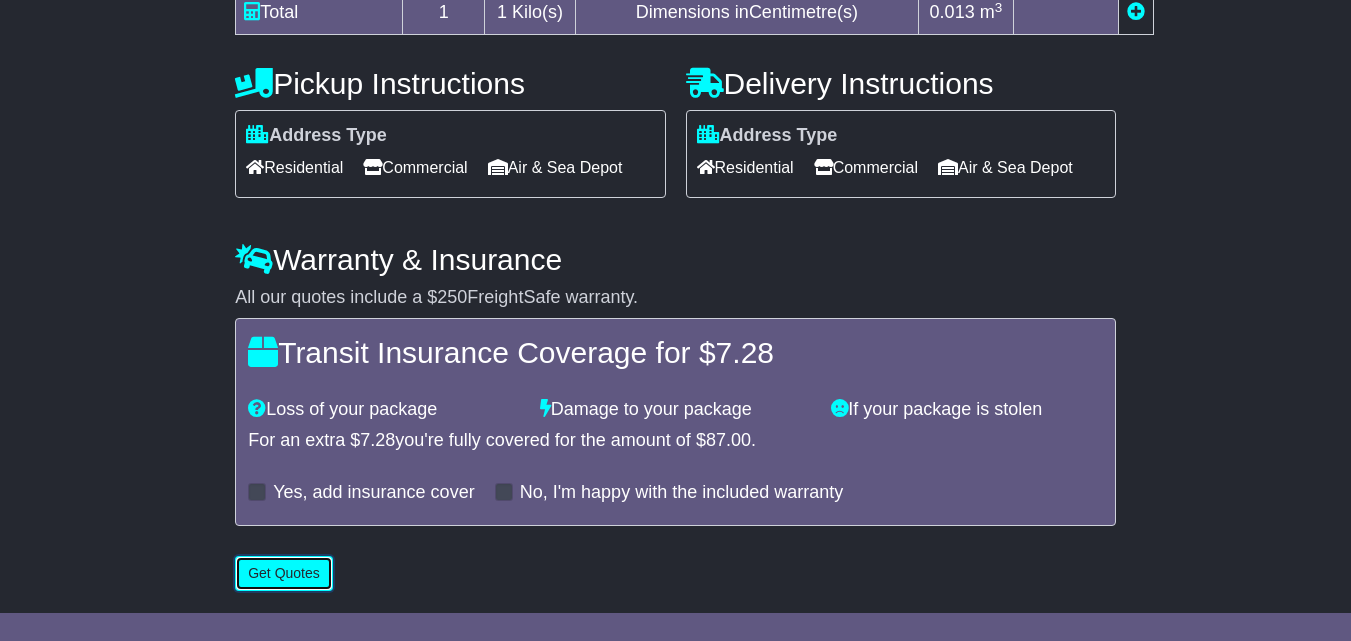 click on "Get Quotes" at bounding box center [284, 573] 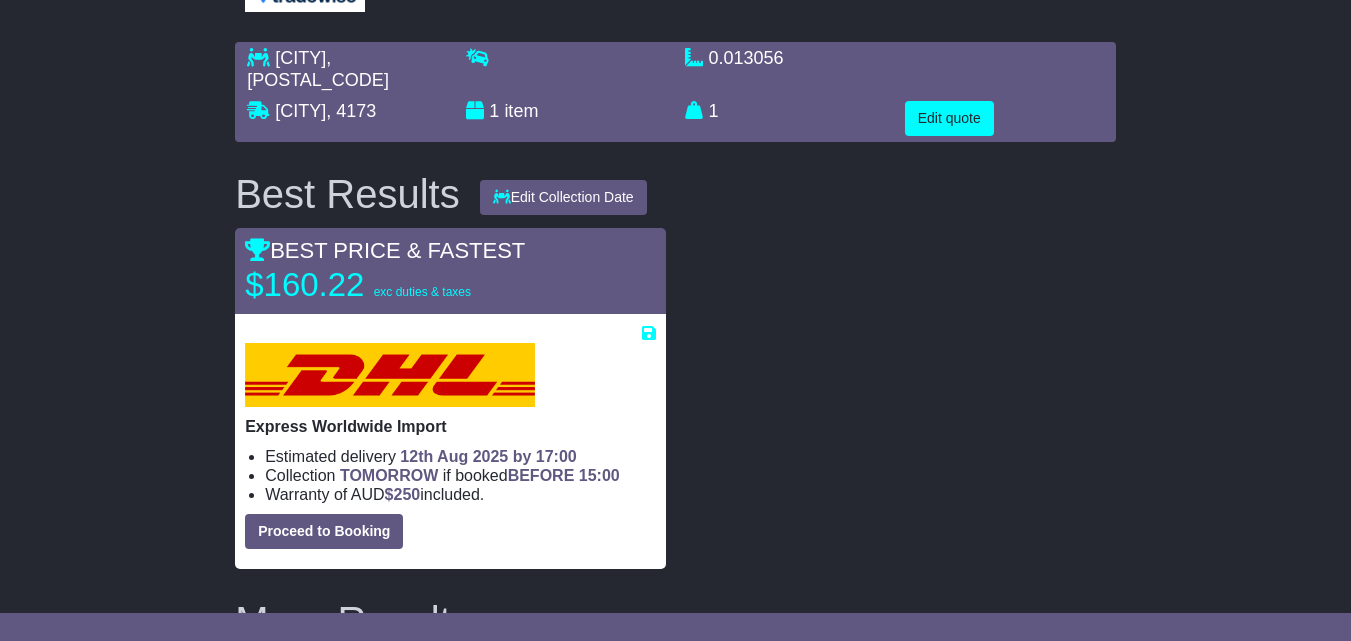scroll, scrollTop: 0, scrollLeft: 0, axis: both 